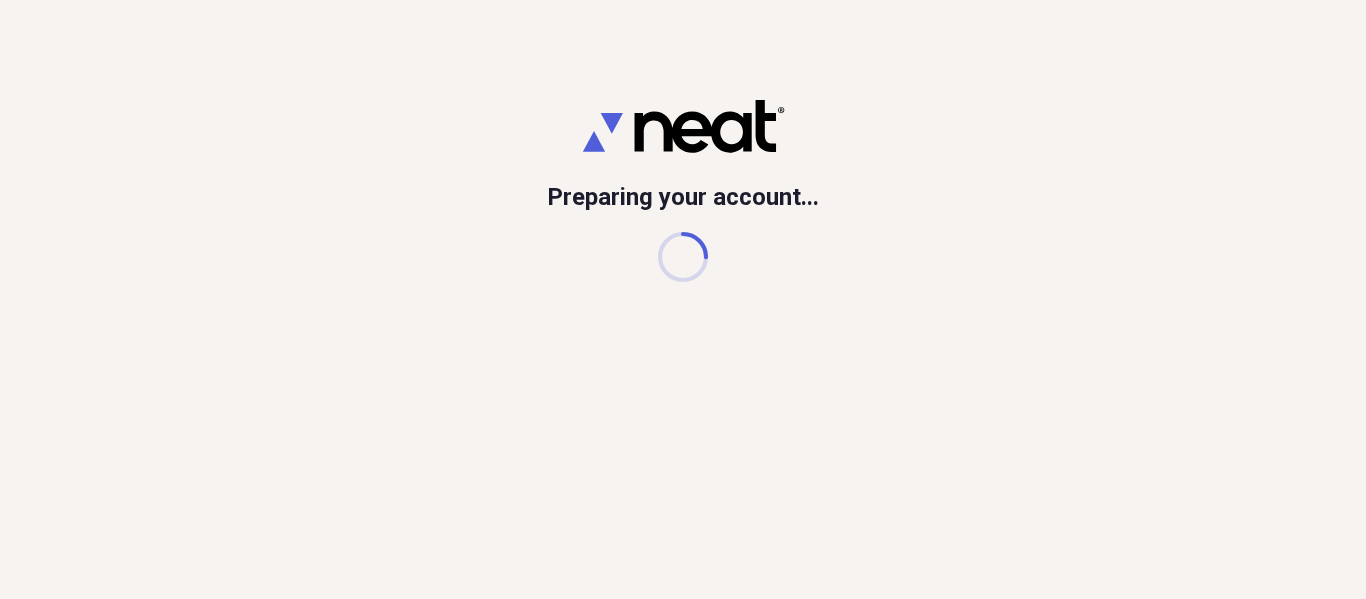 scroll, scrollTop: 0, scrollLeft: 0, axis: both 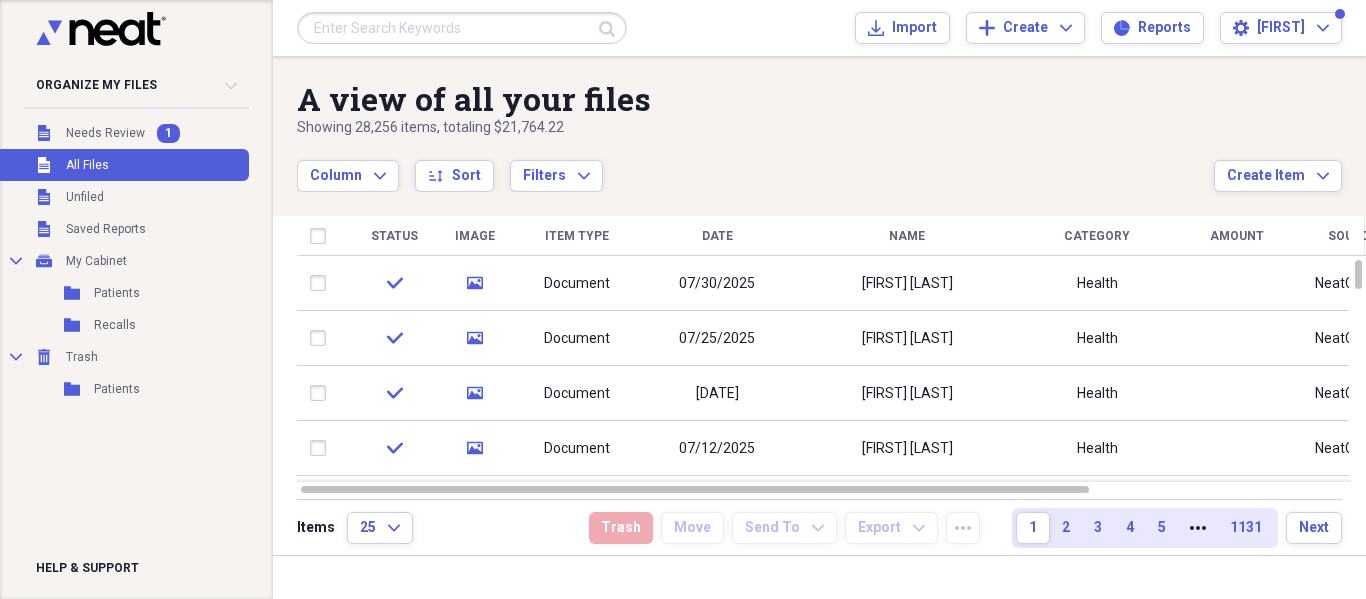 click at bounding box center [462, 28] 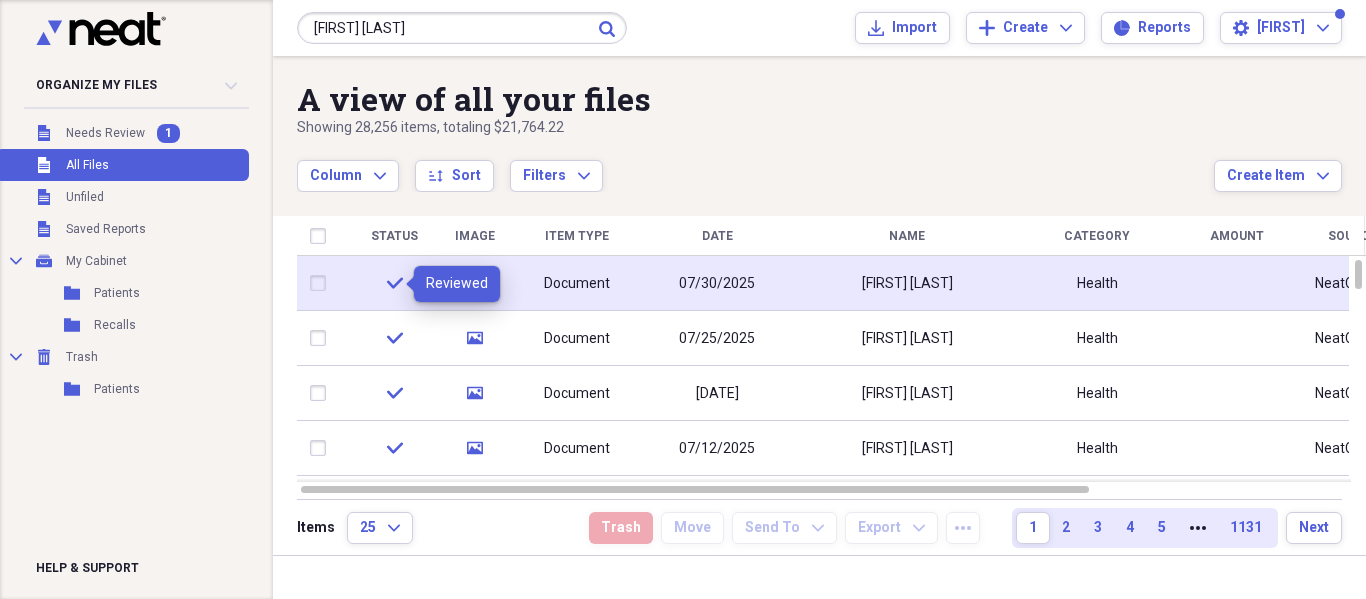 type on "[FIRST] [LAST]" 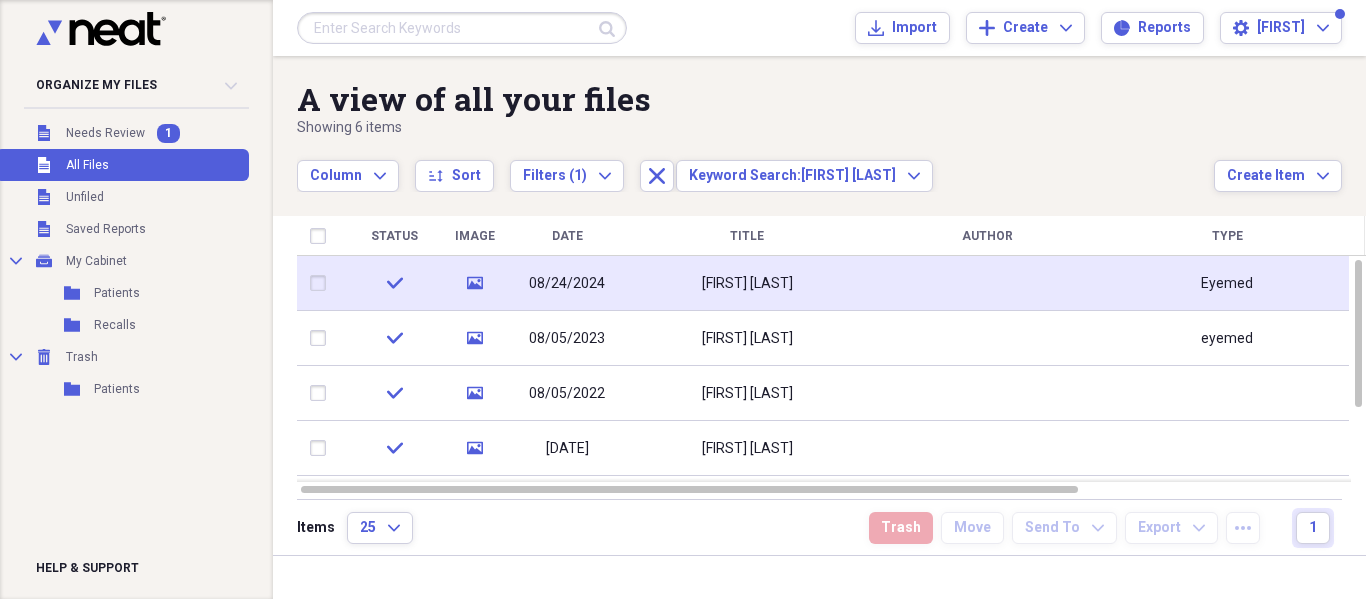 click on "08/24/2024" at bounding box center [567, 283] 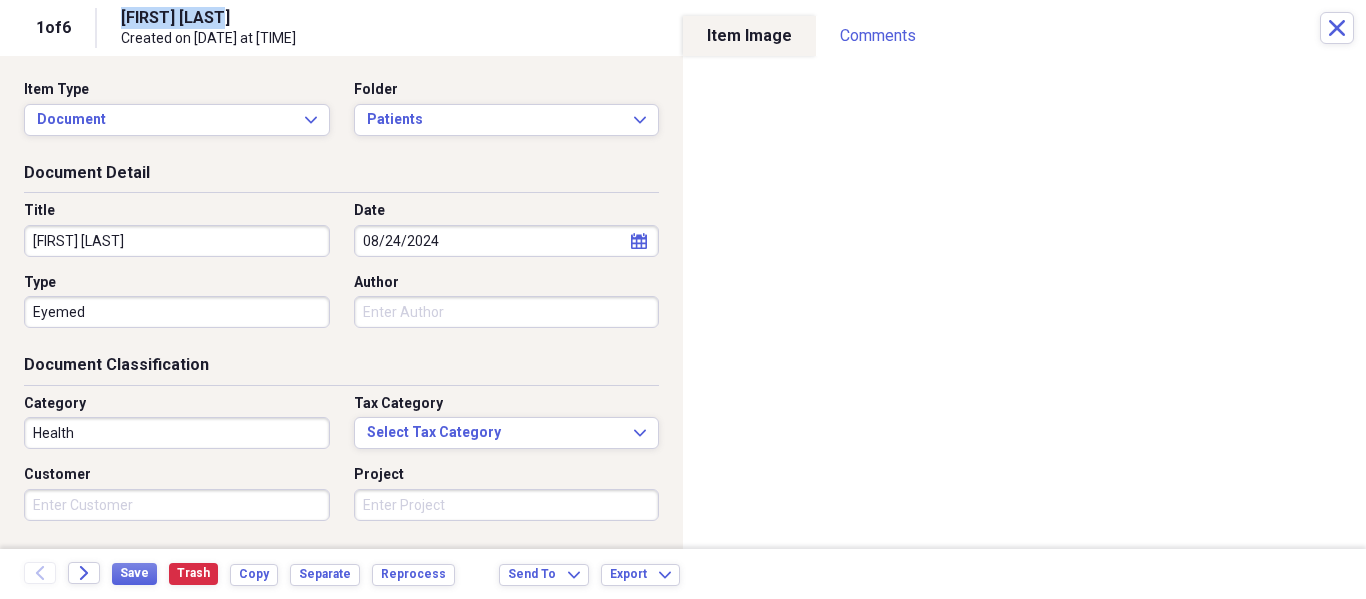 drag, startPoint x: 246, startPoint y: 21, endPoint x: 114, endPoint y: 18, distance: 132.03409 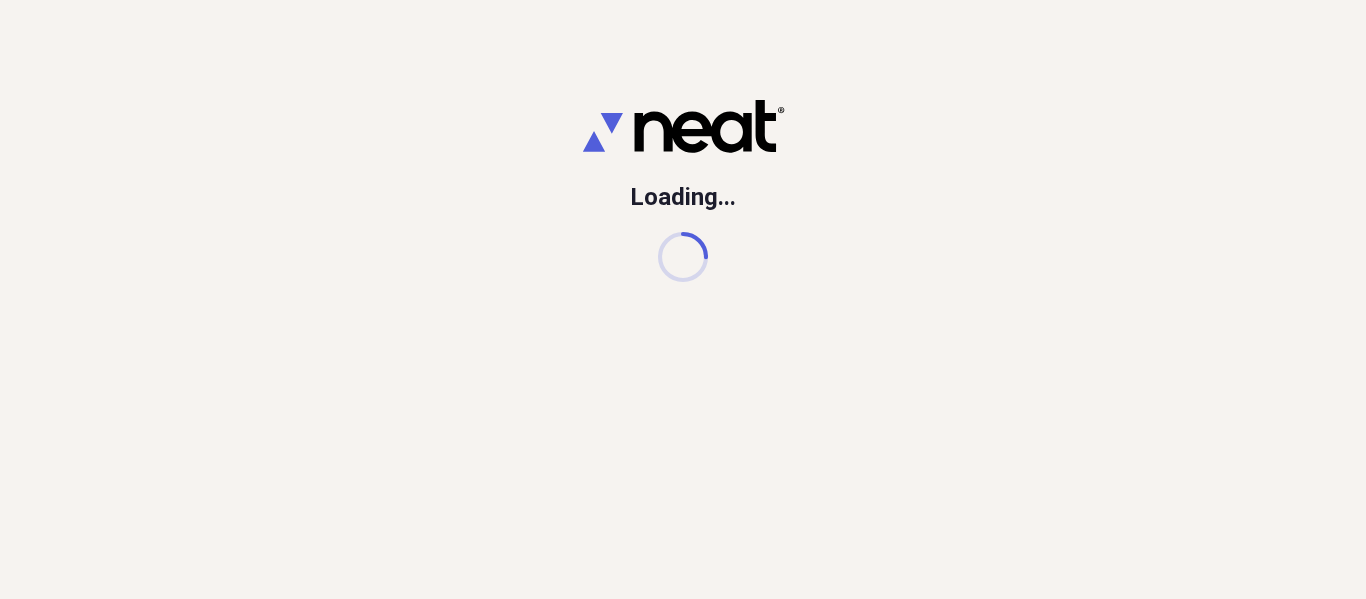scroll, scrollTop: 0, scrollLeft: 0, axis: both 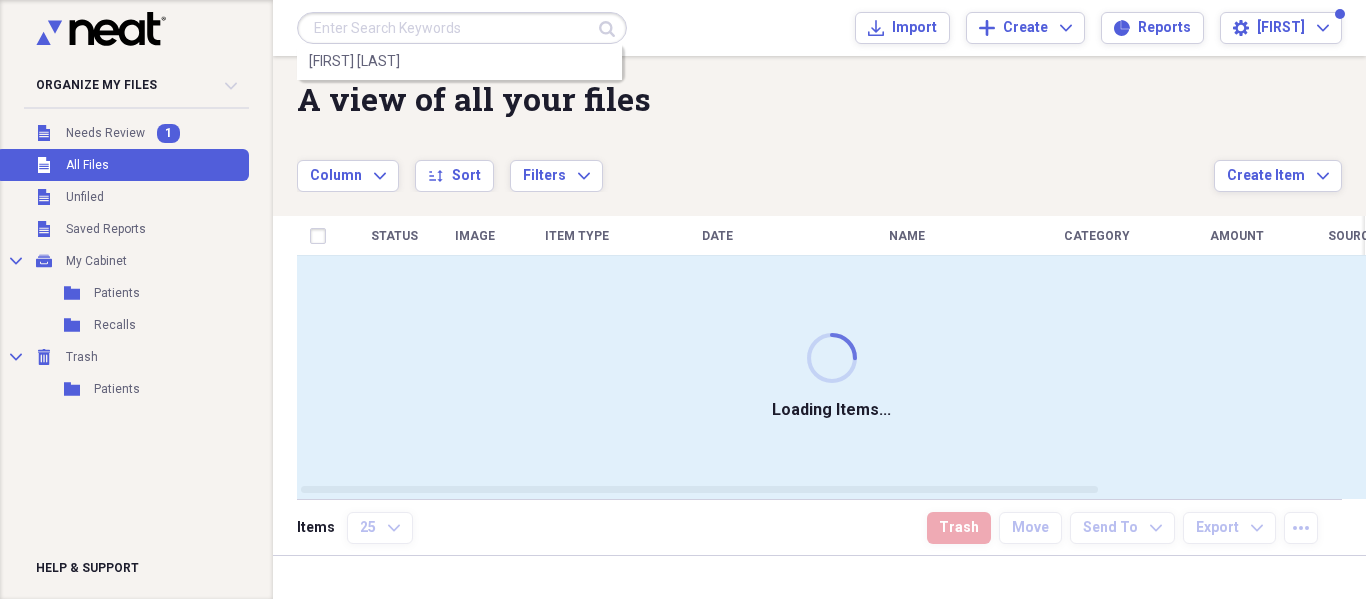 click at bounding box center (462, 28) 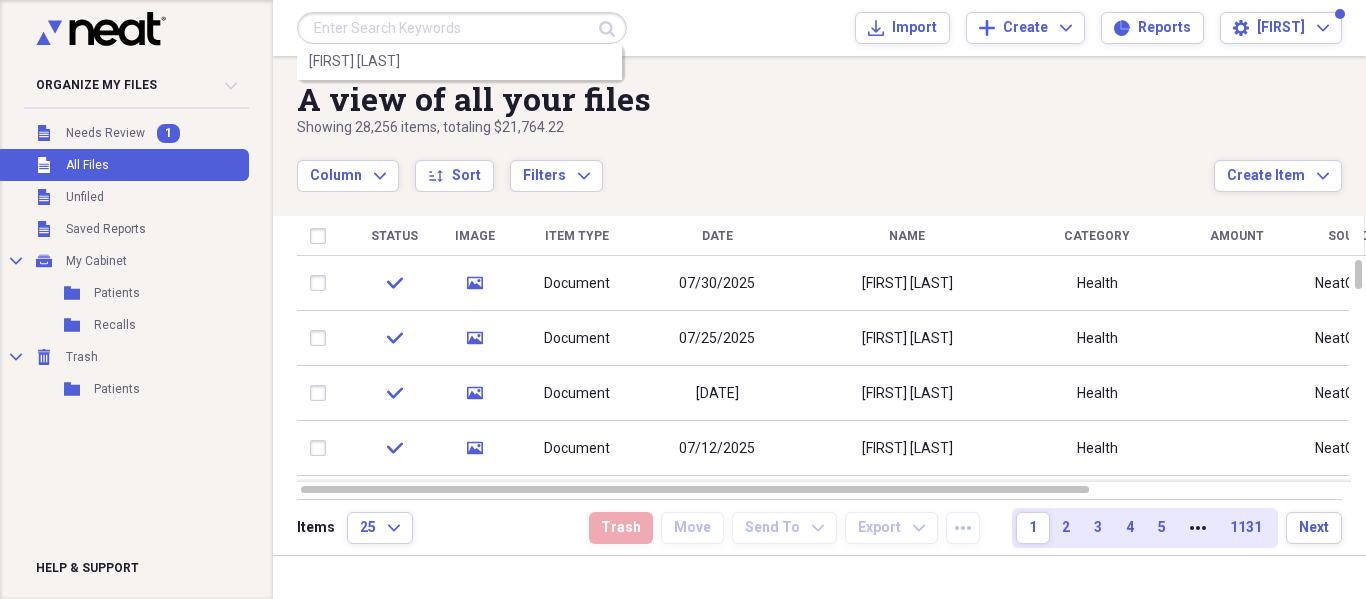 type on "p" 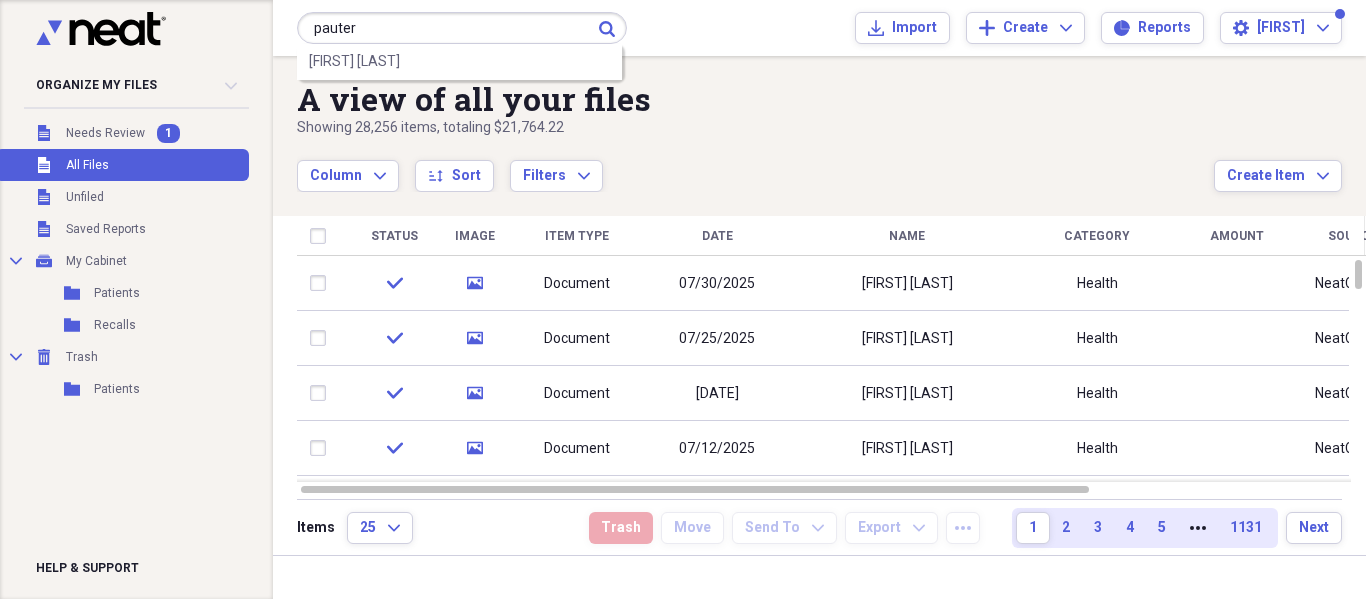 type on "pauter" 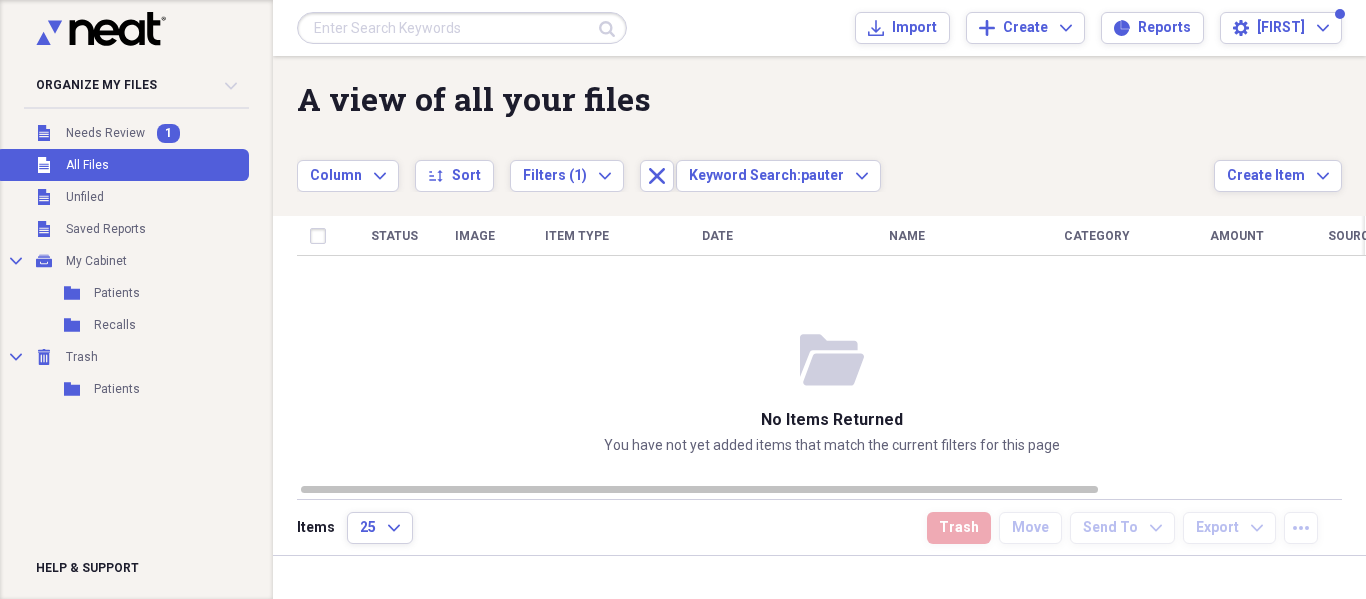 click at bounding box center (462, 28) 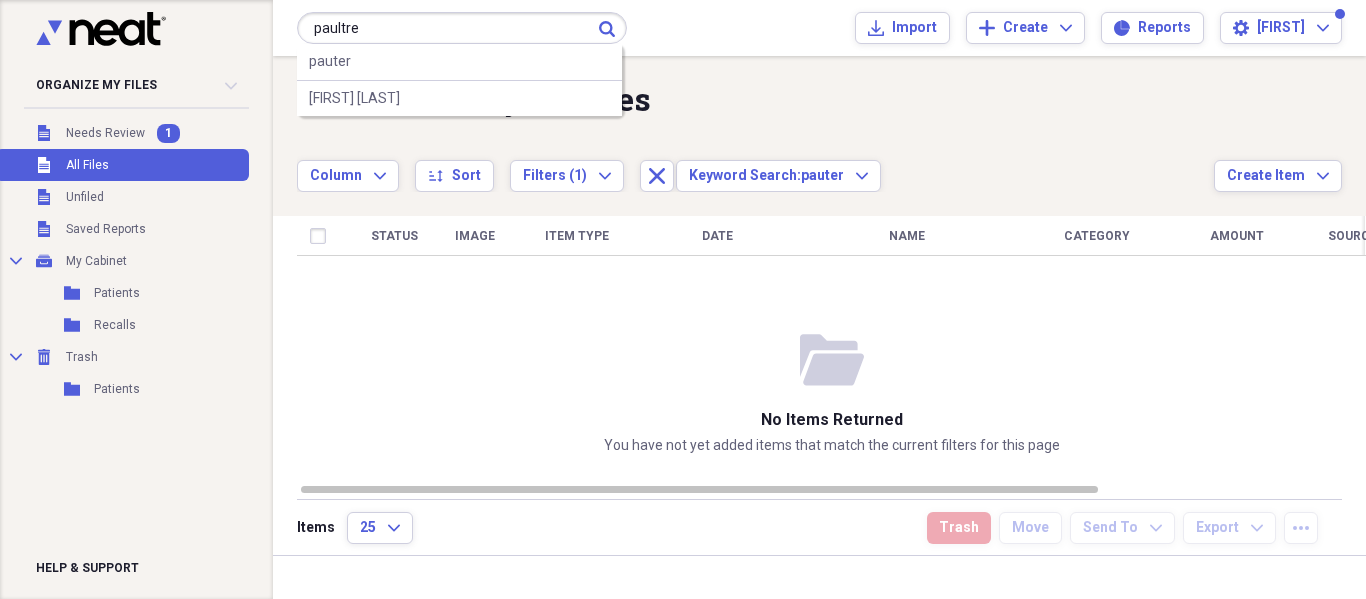 type on "paultre" 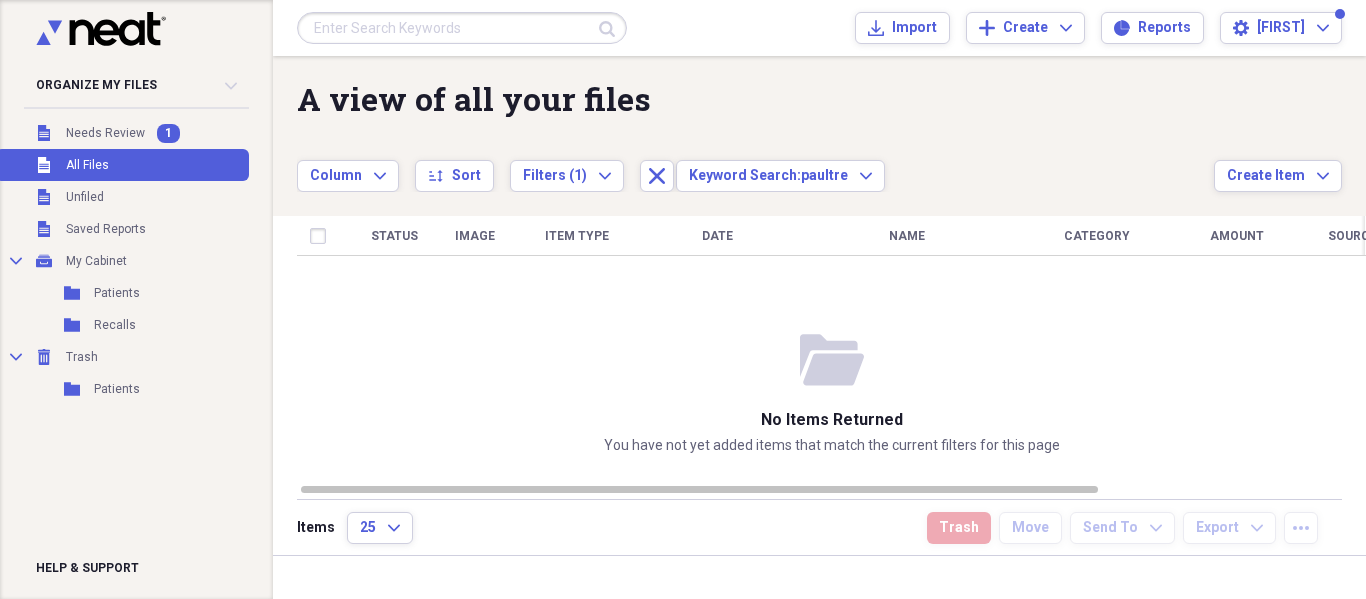 click at bounding box center (462, 28) 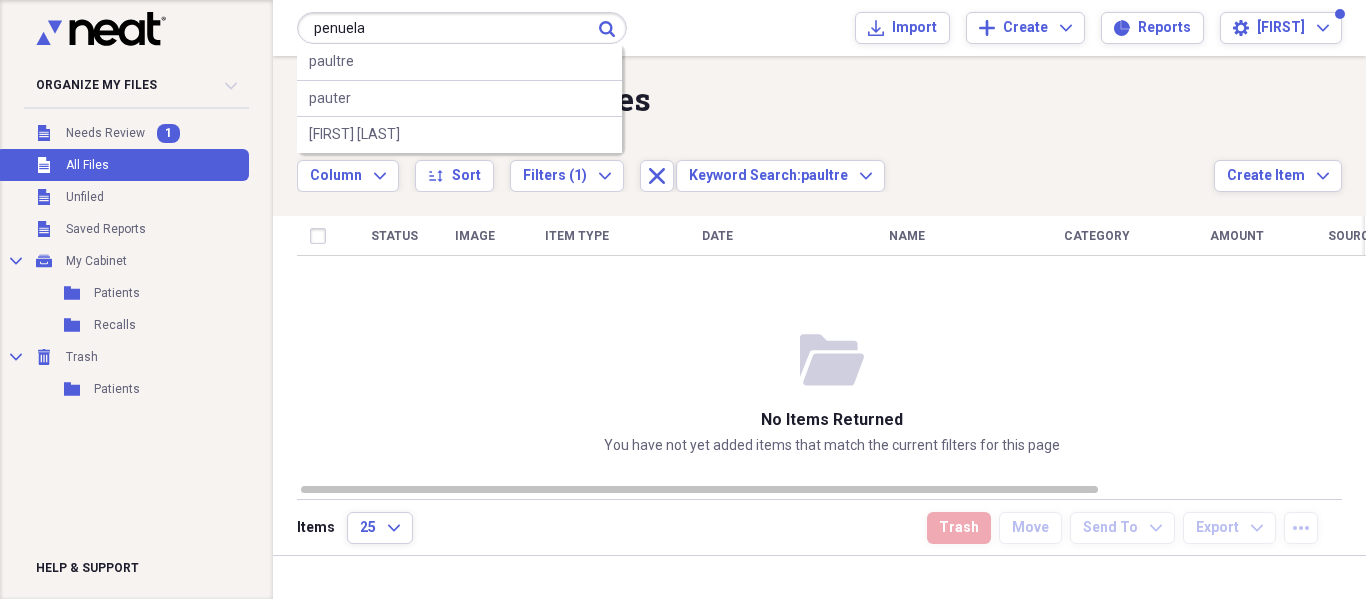 type on "penuela" 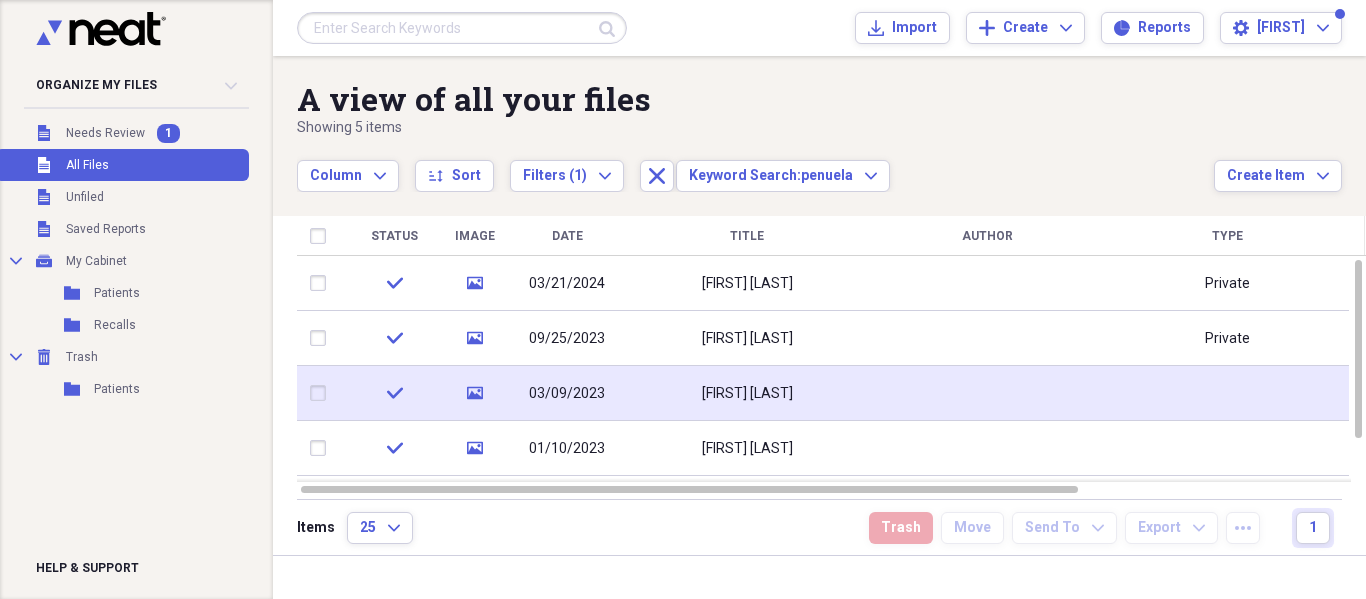 click on "[FIRST] [LAST]" at bounding box center (747, 393) 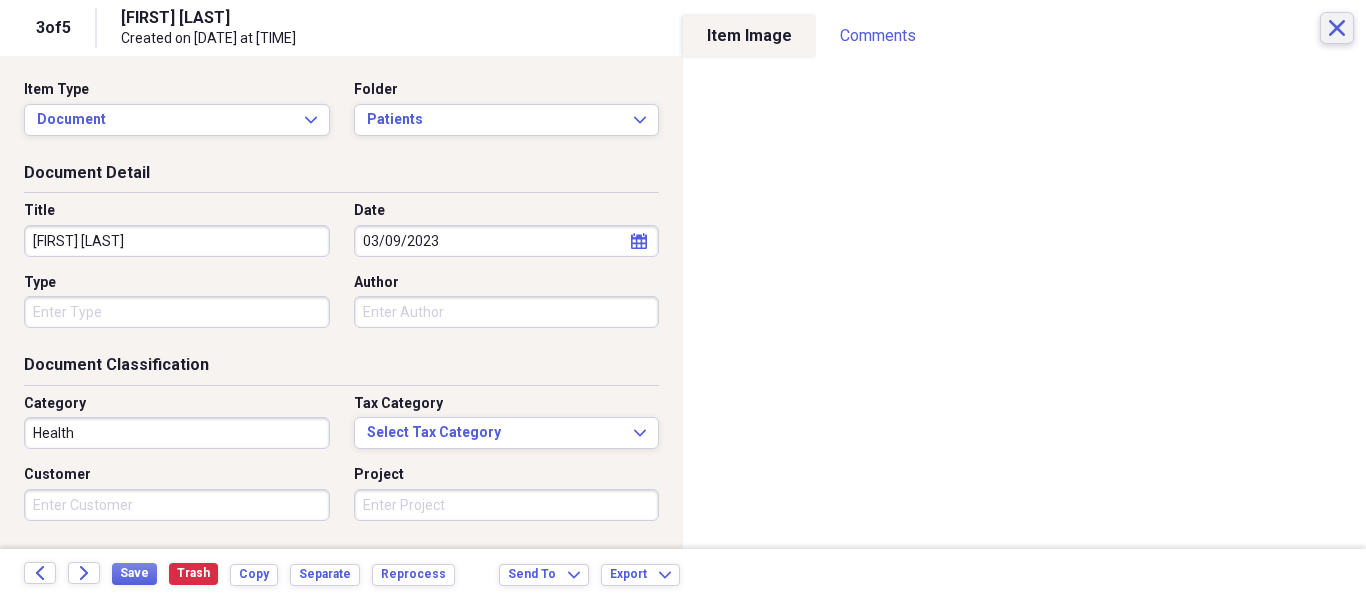 click on "Close" at bounding box center (1337, 28) 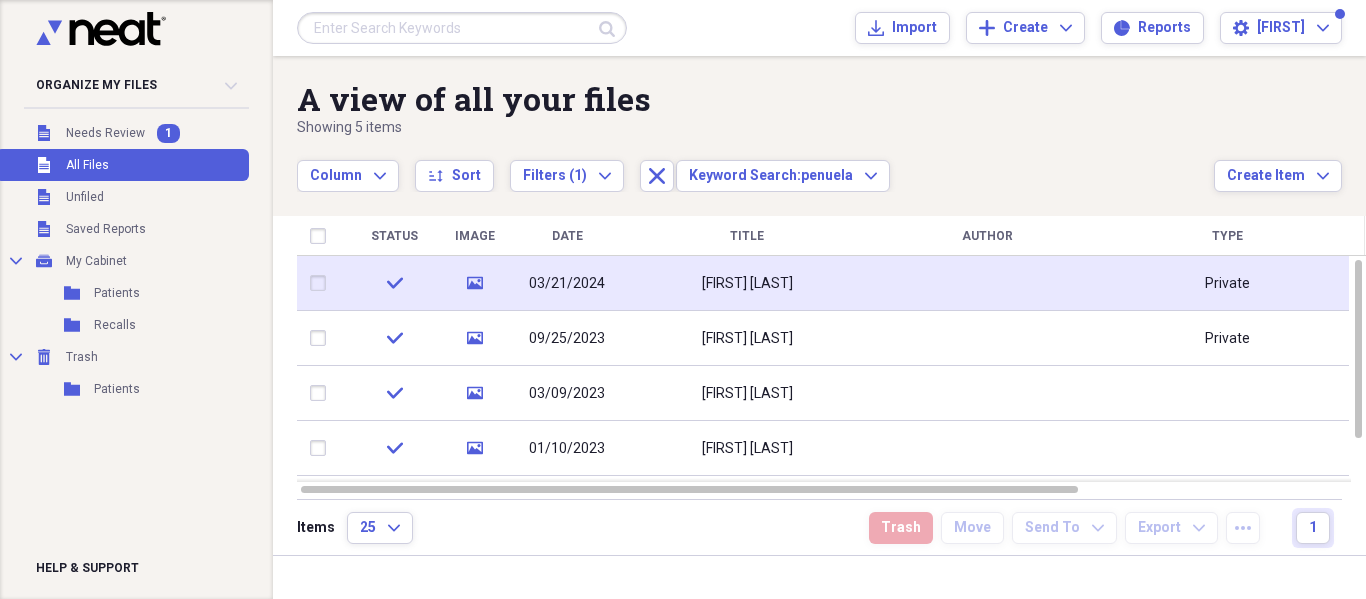 click on "Angie Penuela" at bounding box center [747, 283] 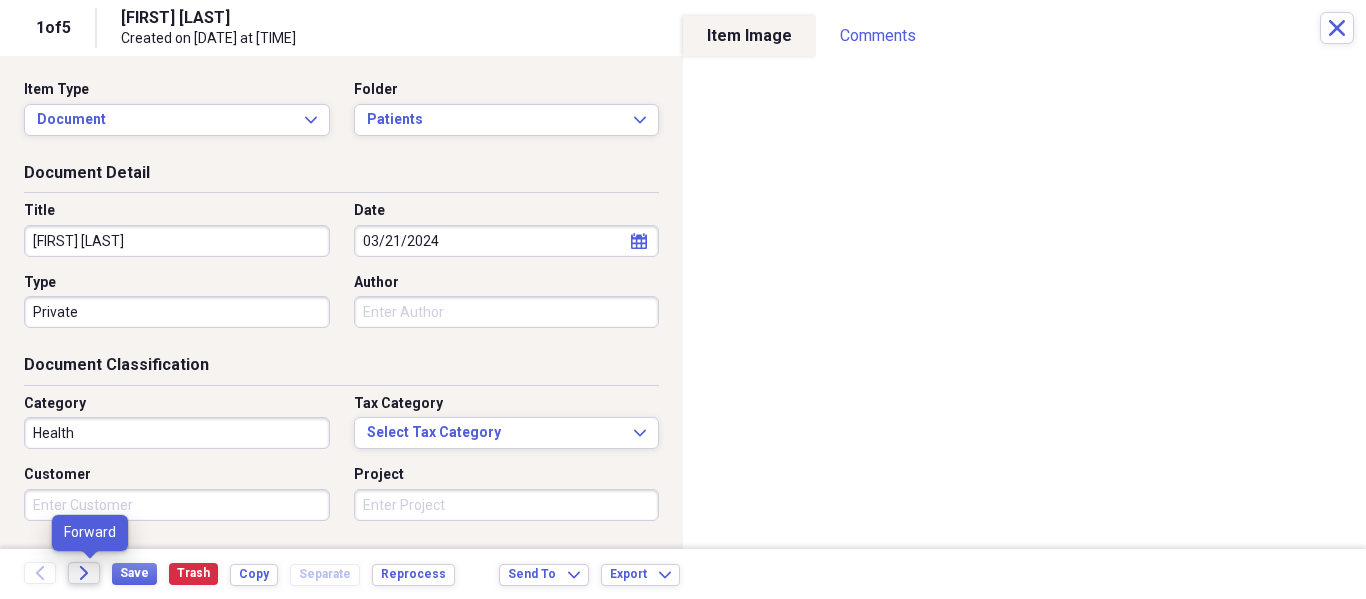 click on "Forward" 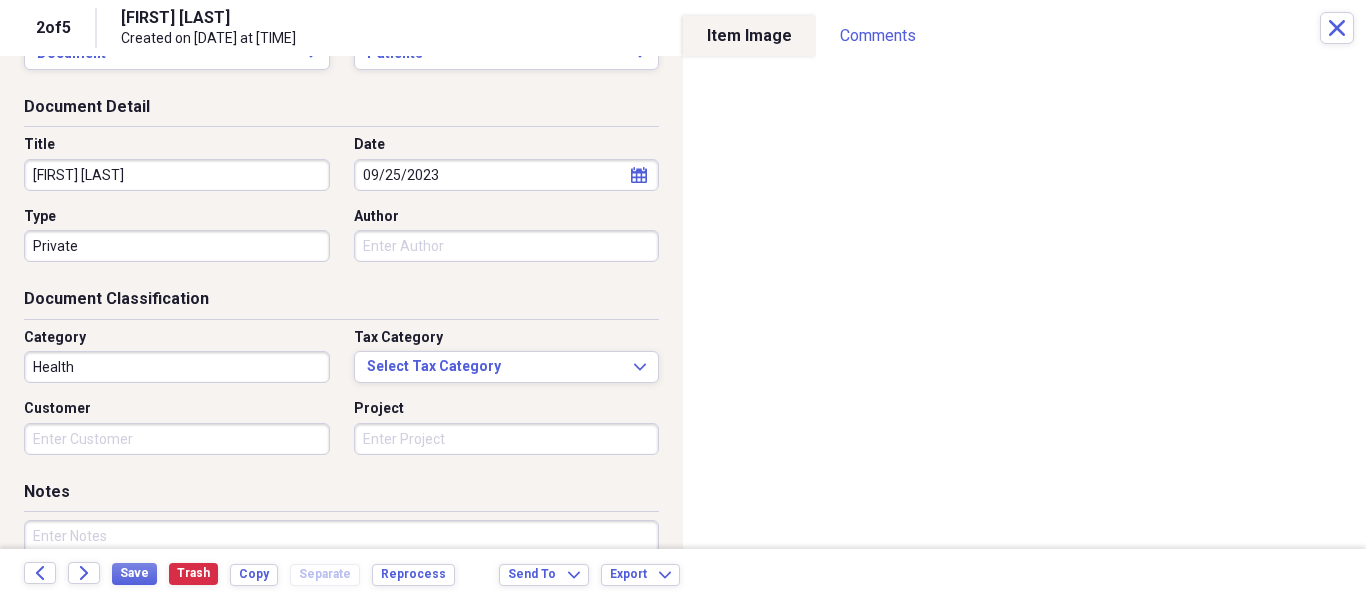 scroll, scrollTop: 100, scrollLeft: 0, axis: vertical 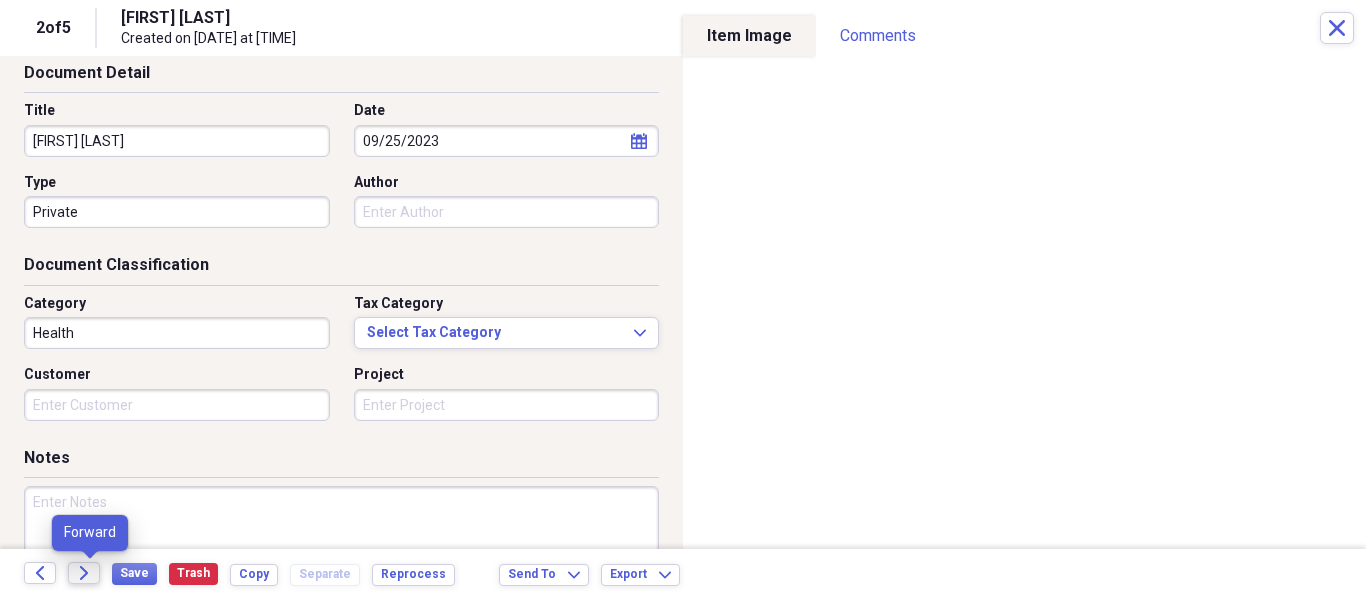 click on "Forward" at bounding box center [84, 573] 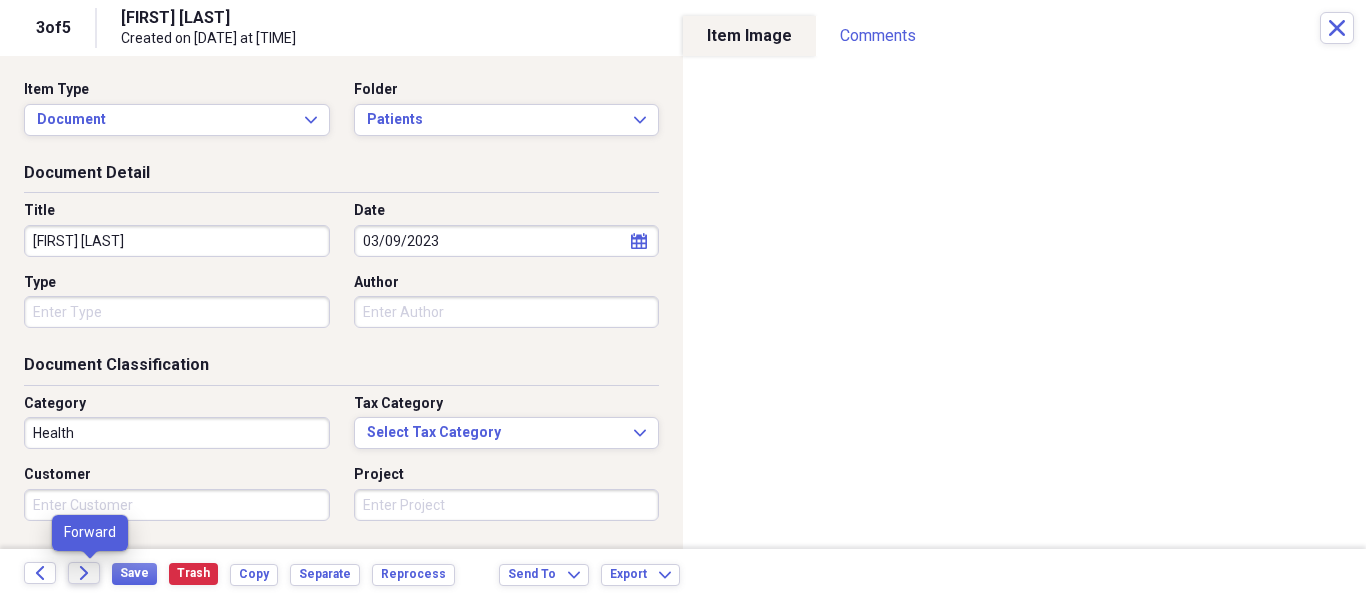 click 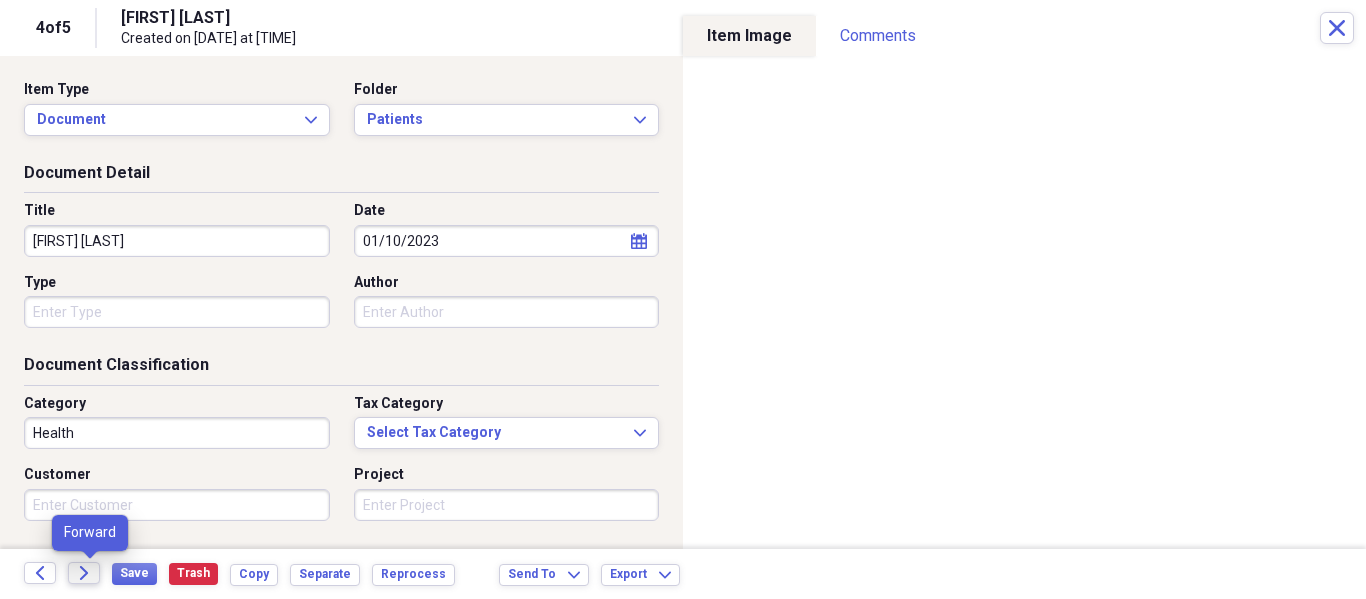 click on "Forward" at bounding box center (84, 573) 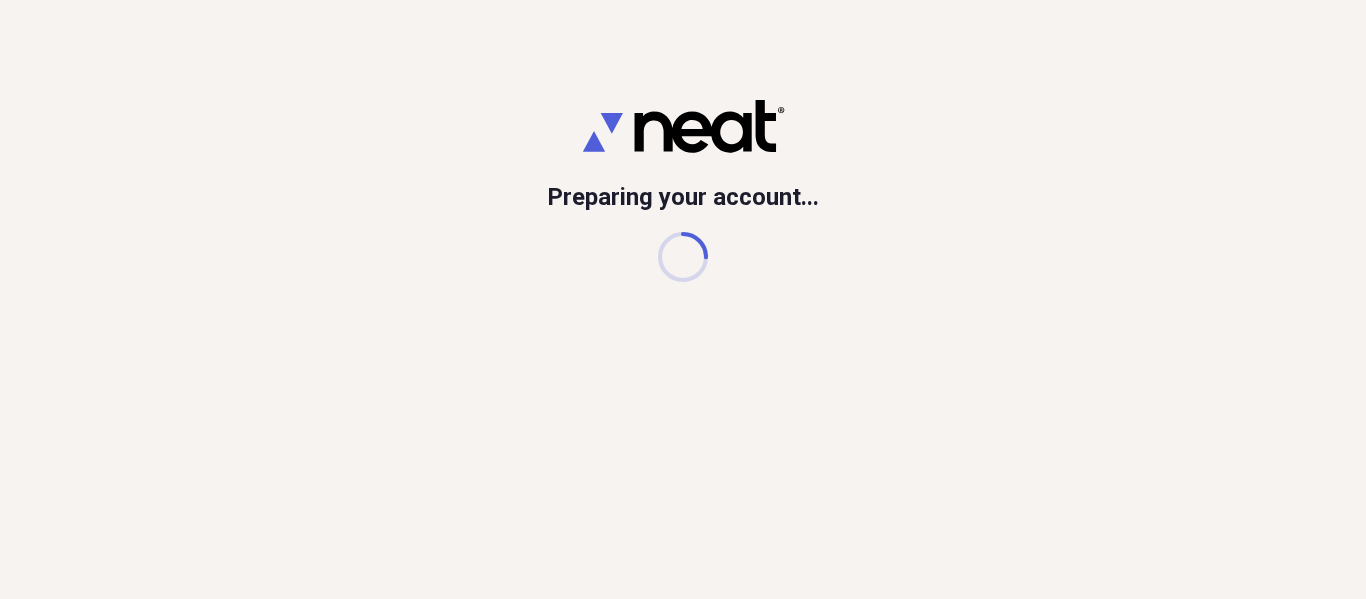 scroll, scrollTop: 0, scrollLeft: 0, axis: both 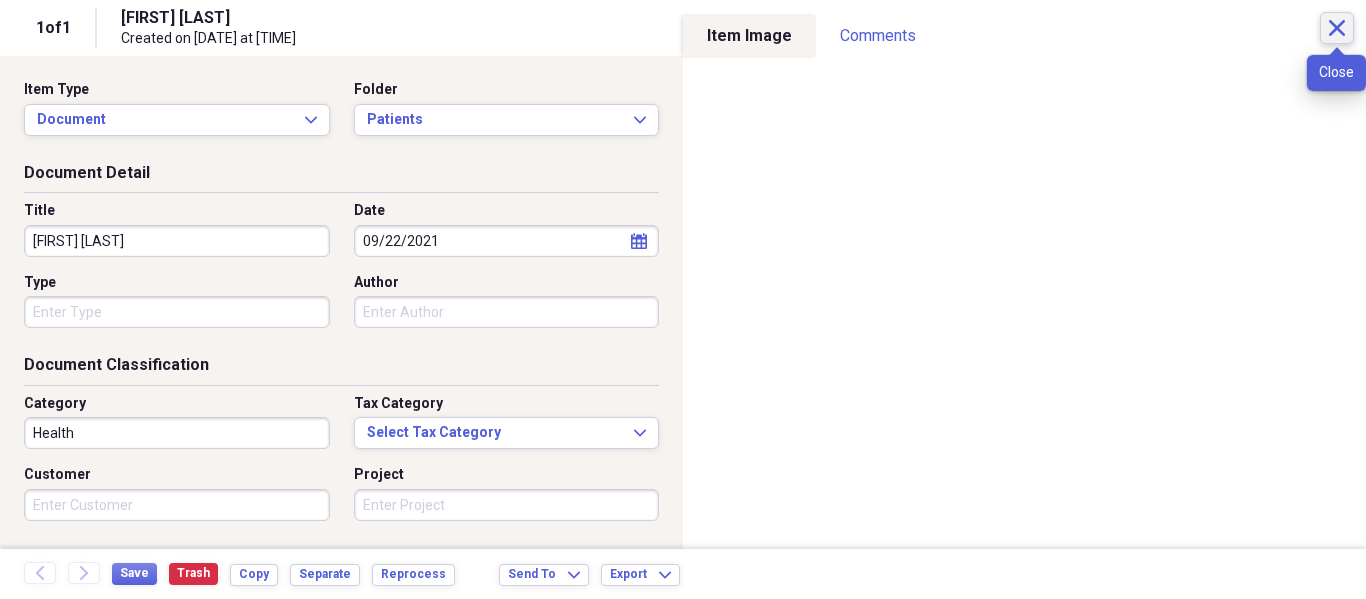 click on "Close" at bounding box center (1337, 28) 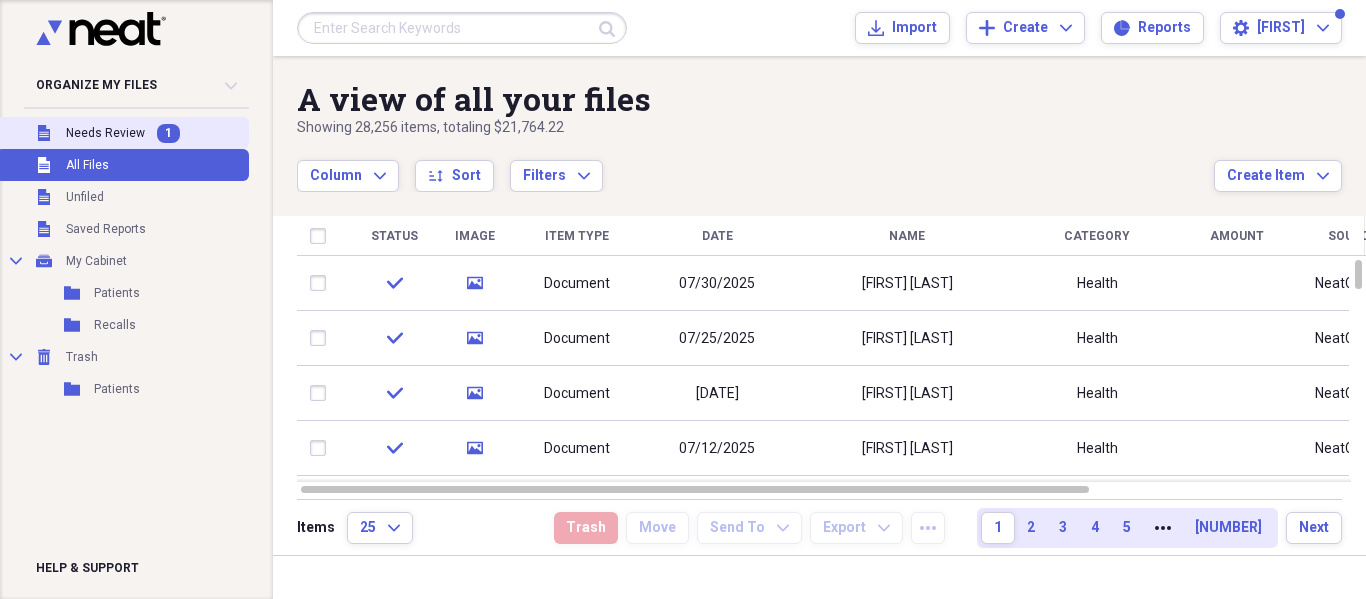 click on "Unfiled Needs Review 1" at bounding box center [122, 133] 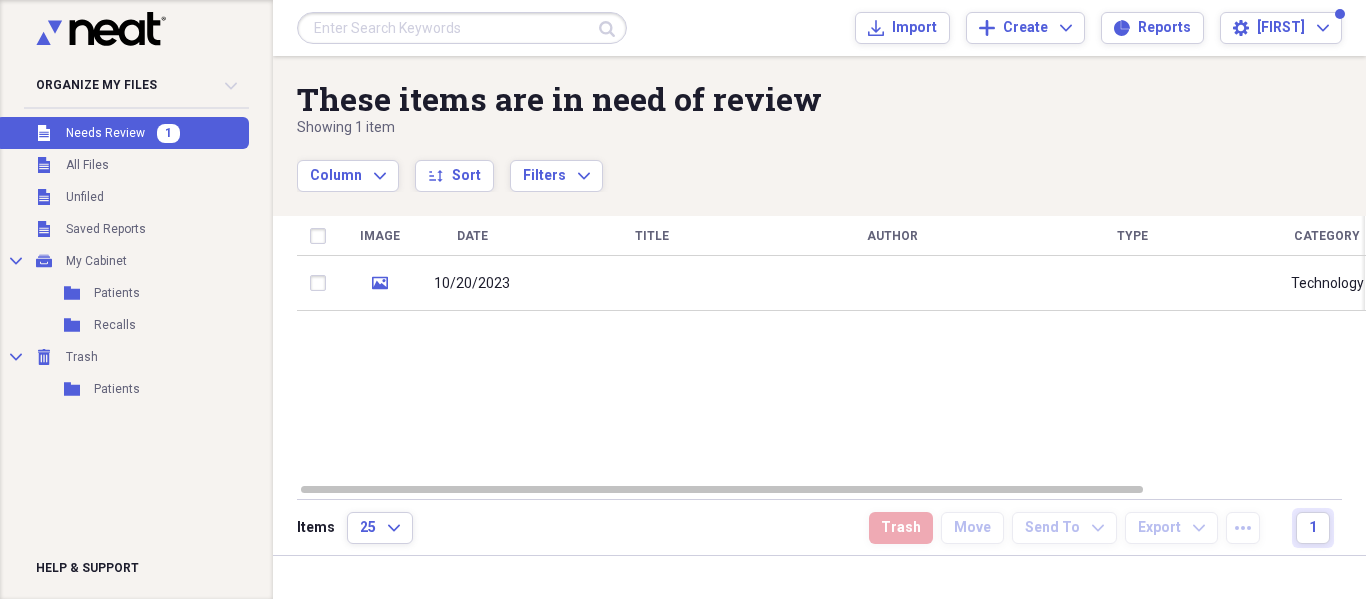 click on "Image Date Title Author Type Category Source Folder" at bounding box center [831, 236] 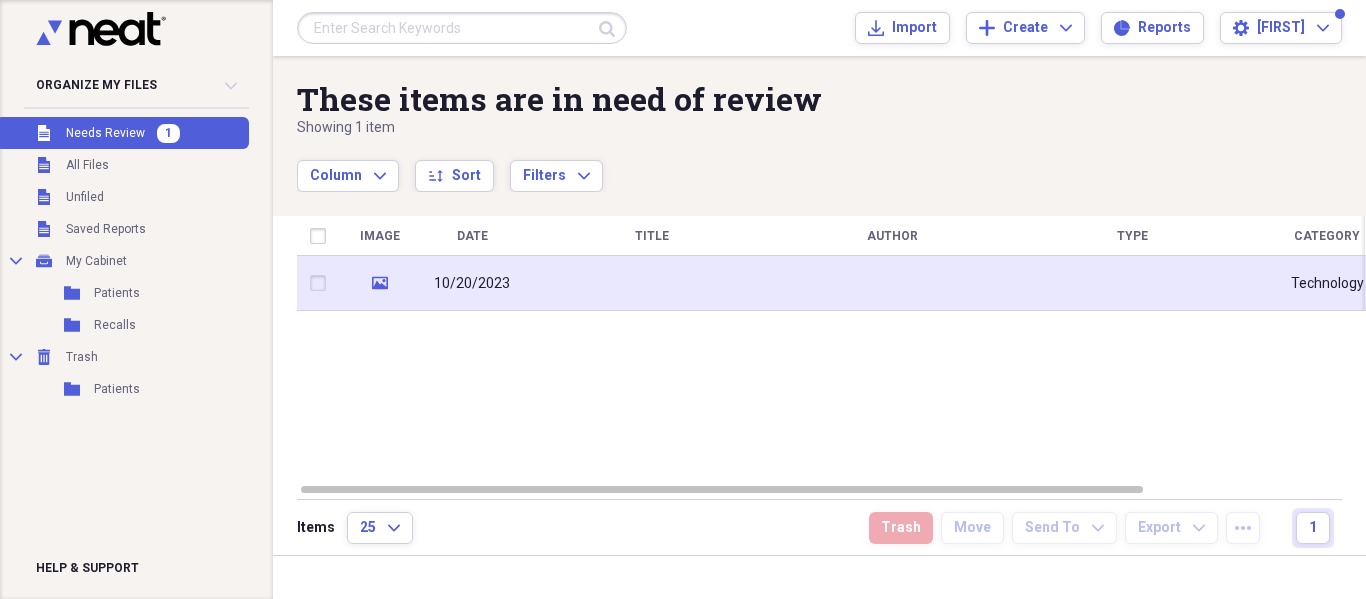 click on "10/20/2023" at bounding box center (472, 283) 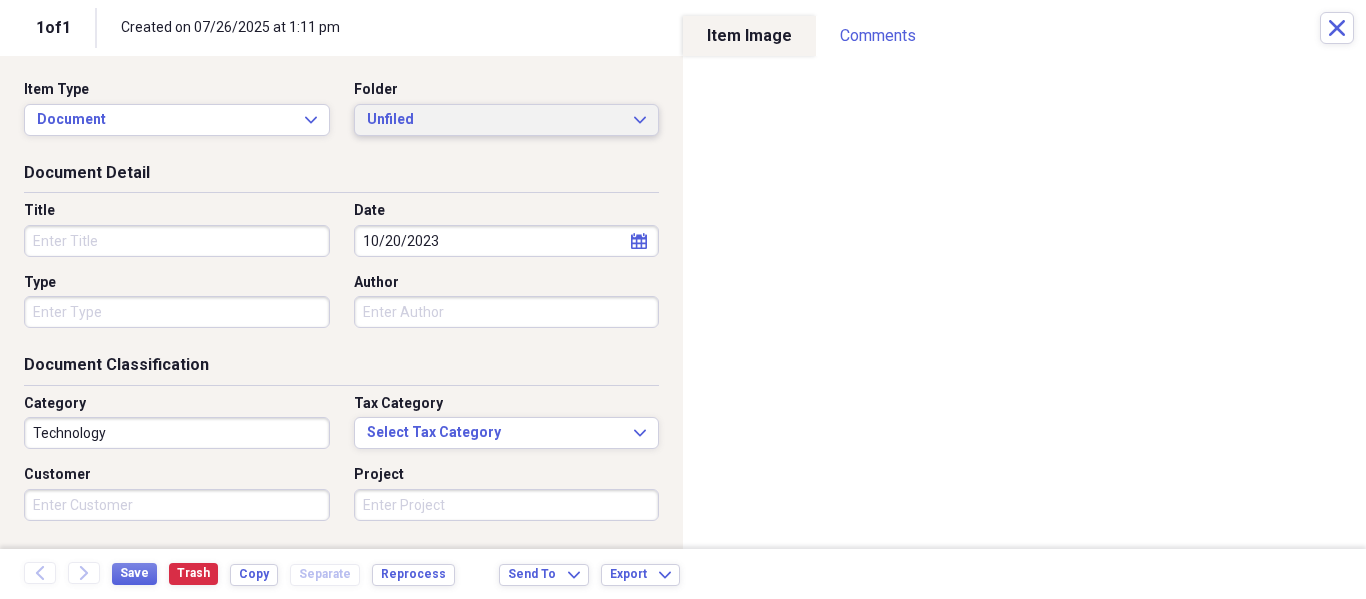 click on "Unfiled Expand" at bounding box center (507, 120) 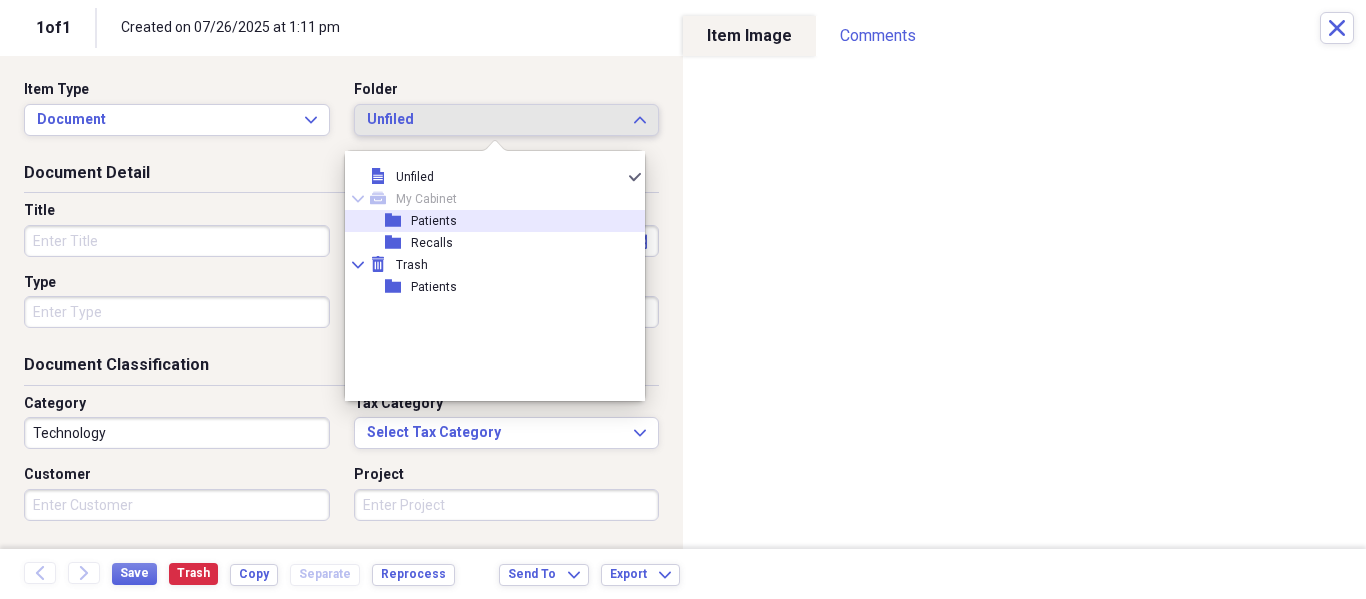 click on "folder Patients" at bounding box center (487, 221) 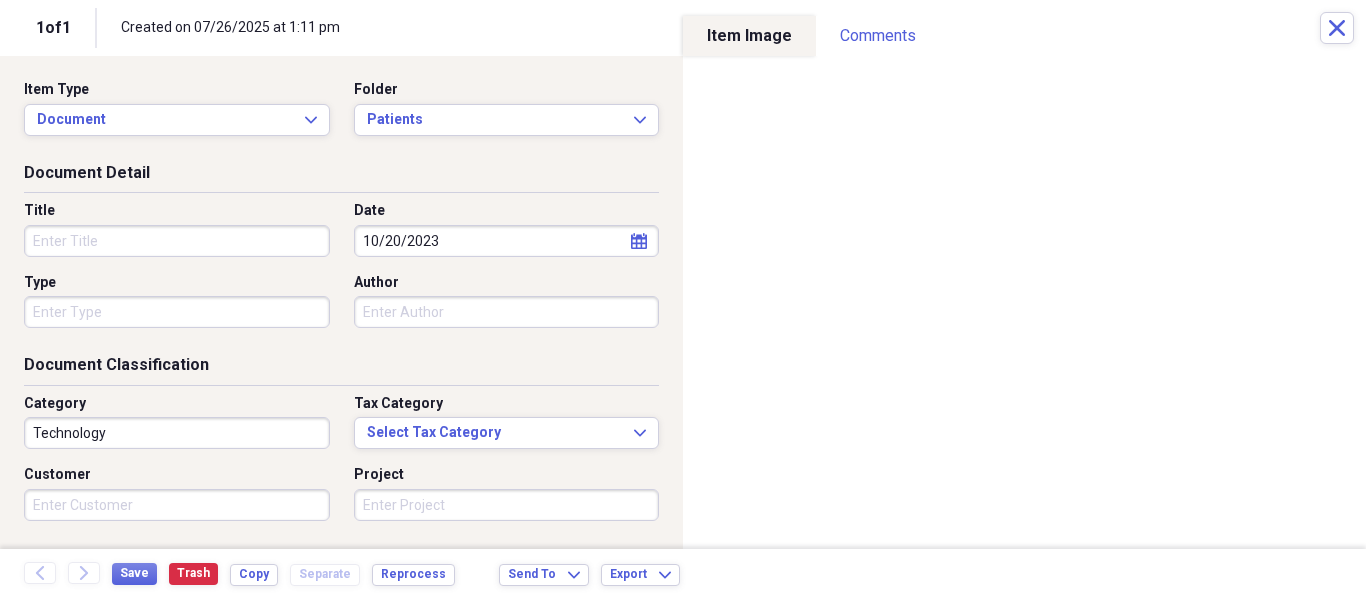 click on "Title" at bounding box center (177, 241) 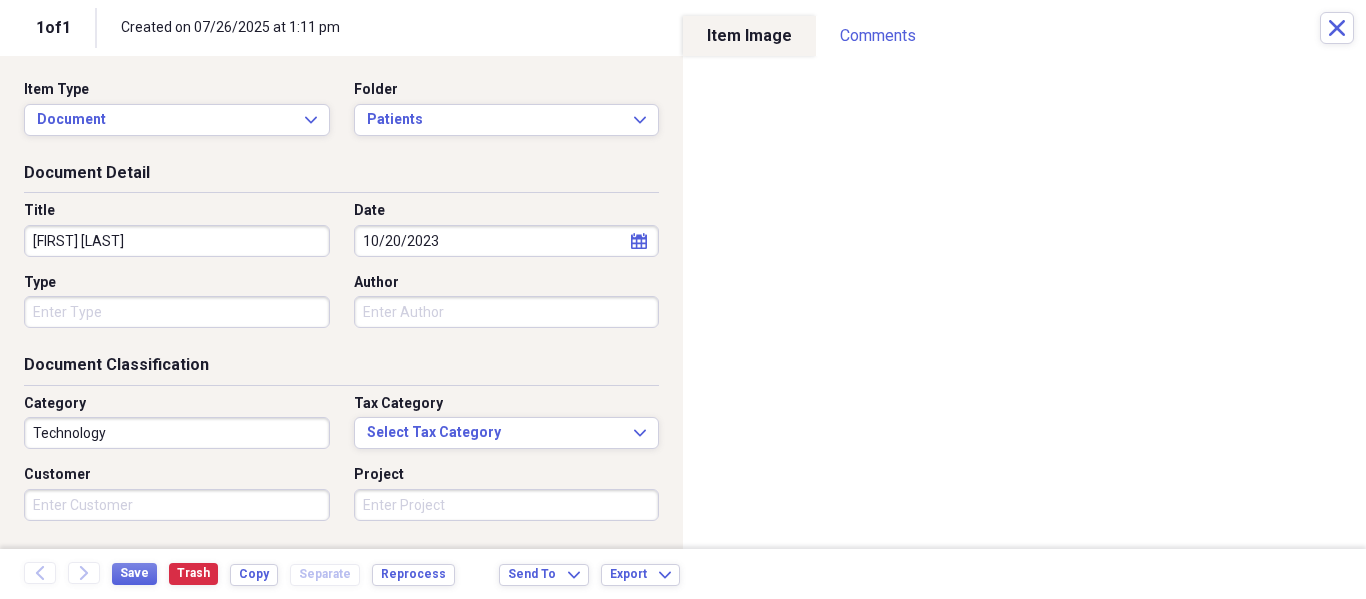 type on "Eimy Katz" 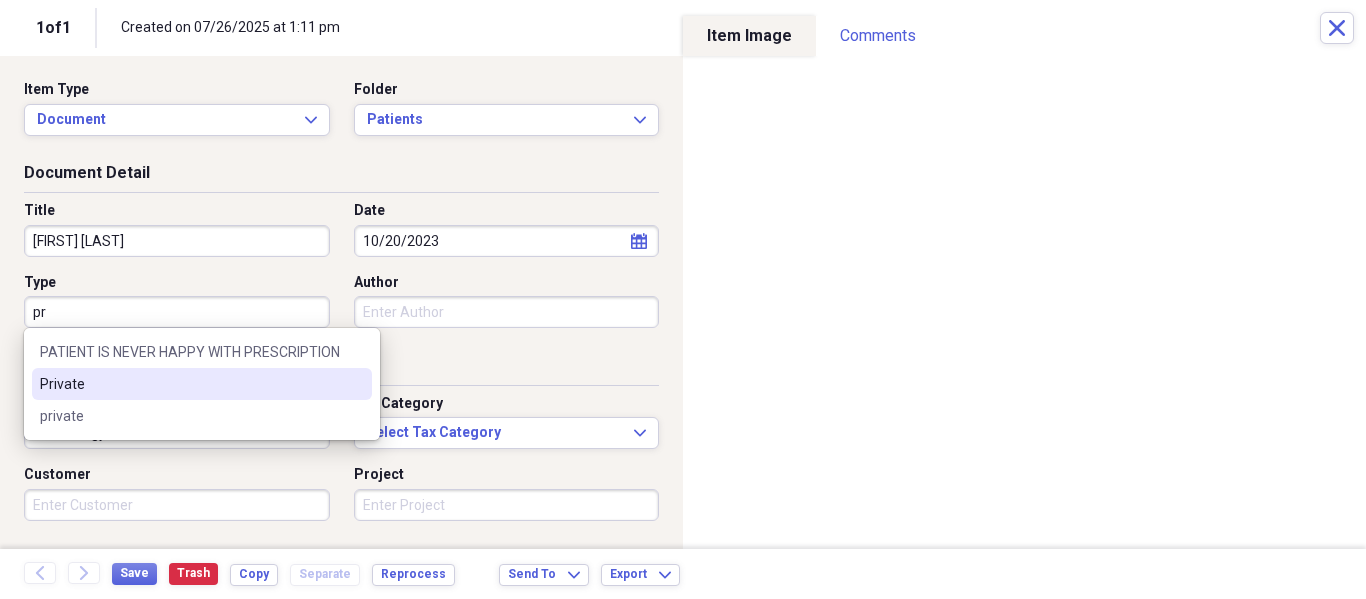 click on "Private" at bounding box center (202, 384) 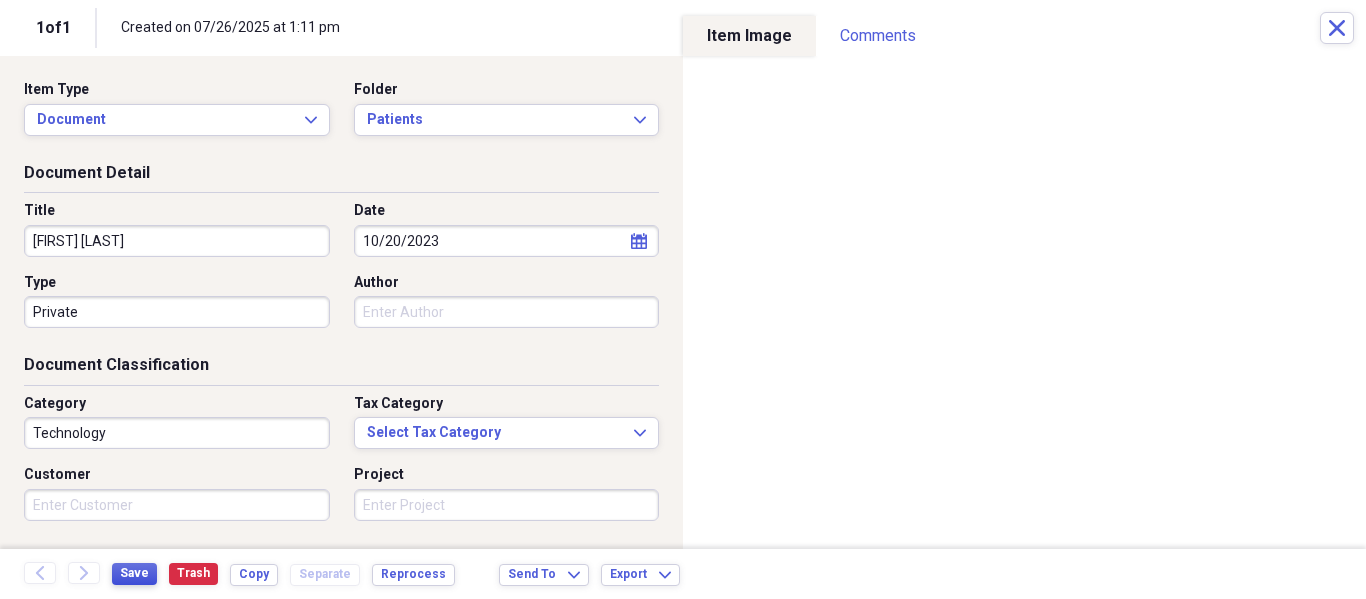 click on "Save" at bounding box center [134, 573] 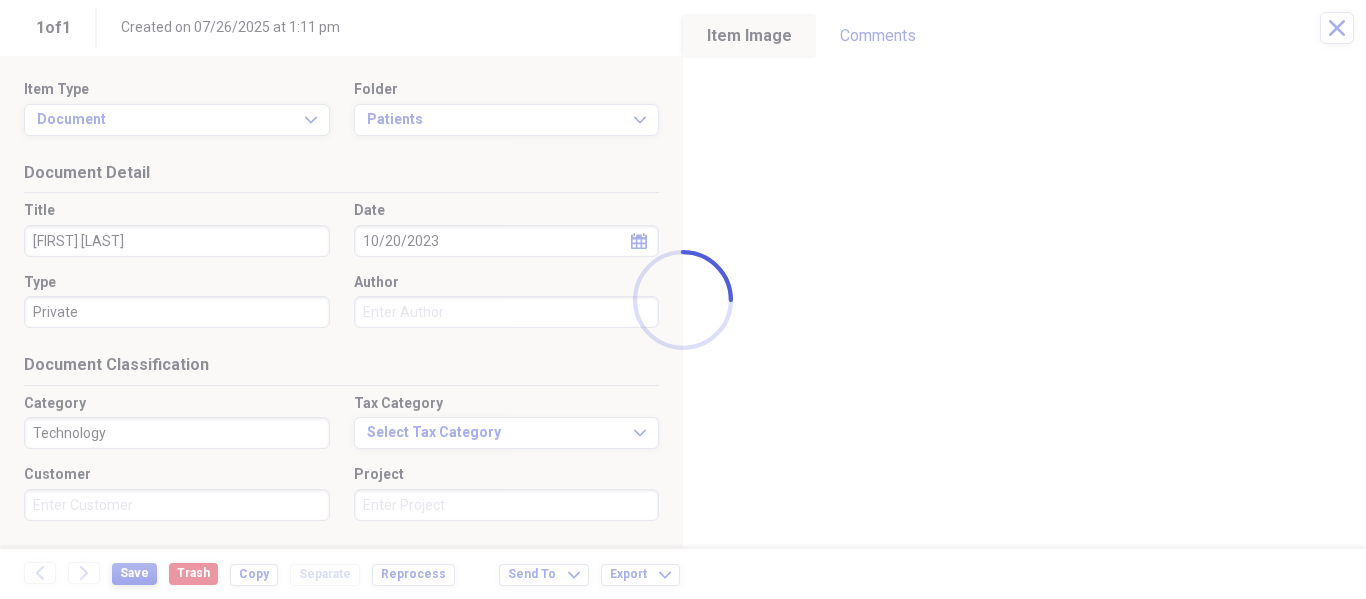 type on "Eimy Katz" 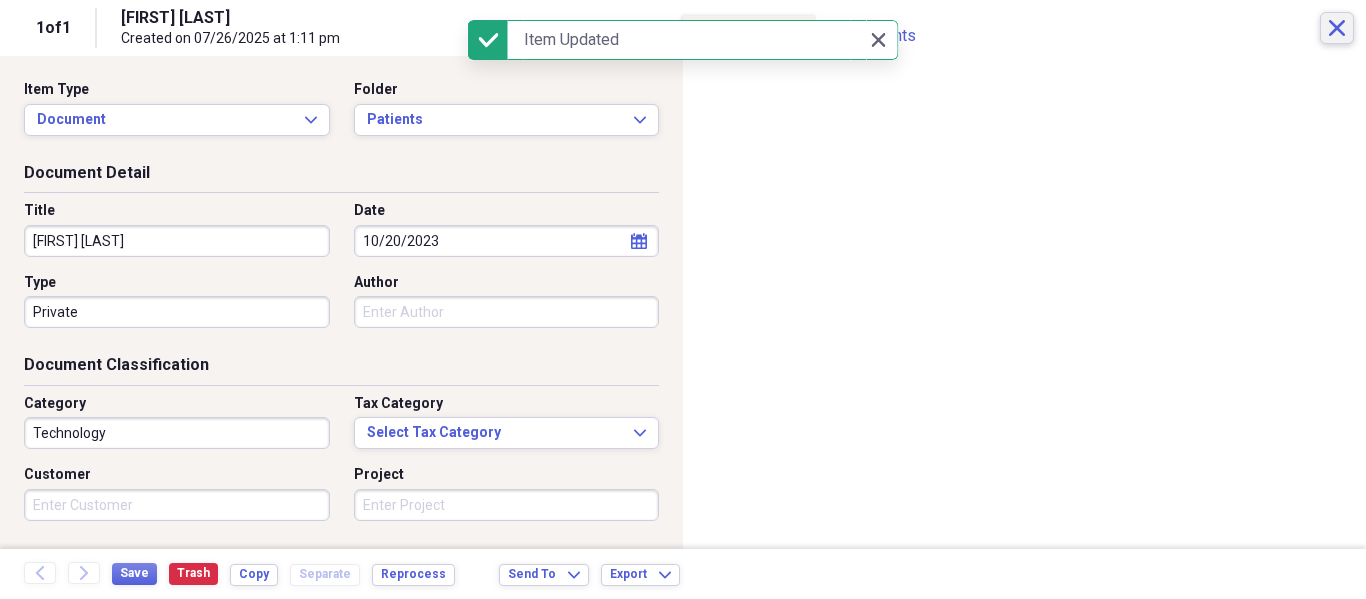 click on "Close" at bounding box center (1337, 28) 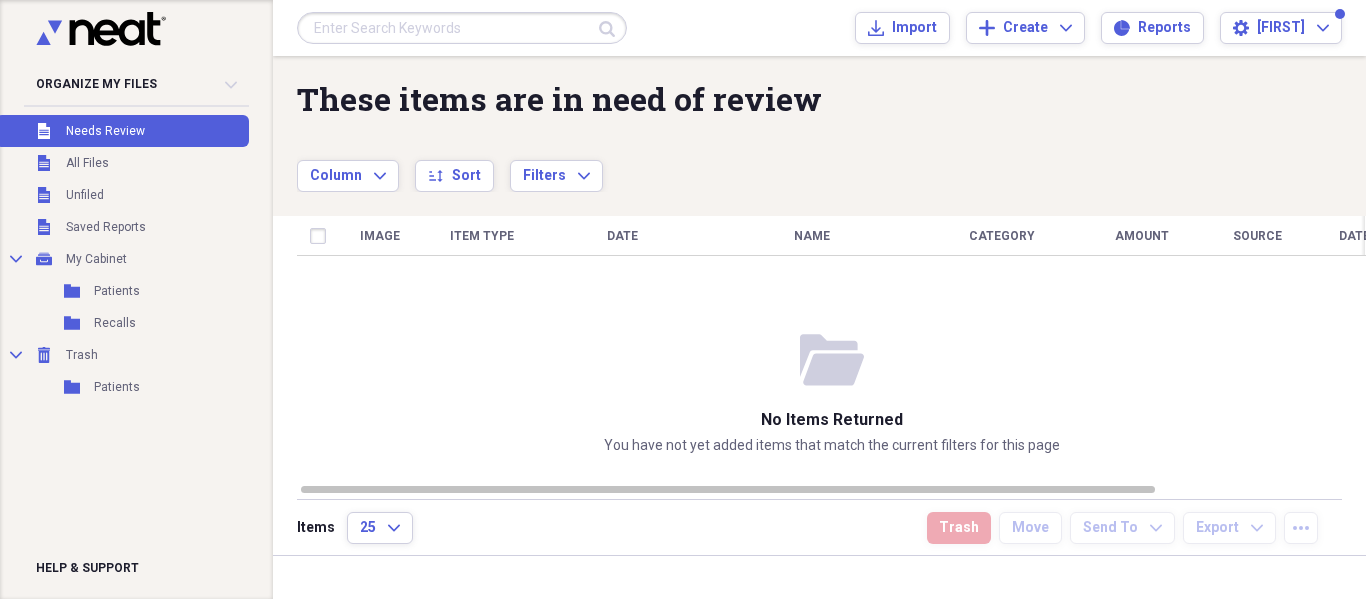 click on "Submit Import Import Add Create Expand Reports Reports Settings Philip Expand" at bounding box center [819, 28] 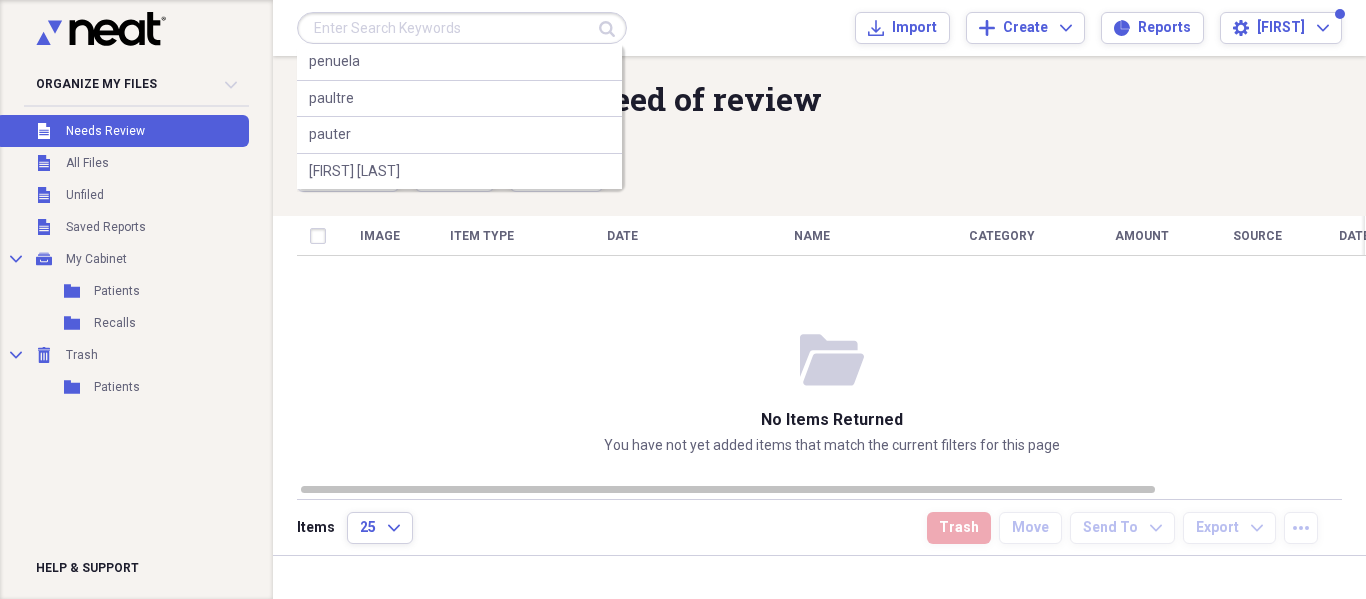 click at bounding box center [462, 28] 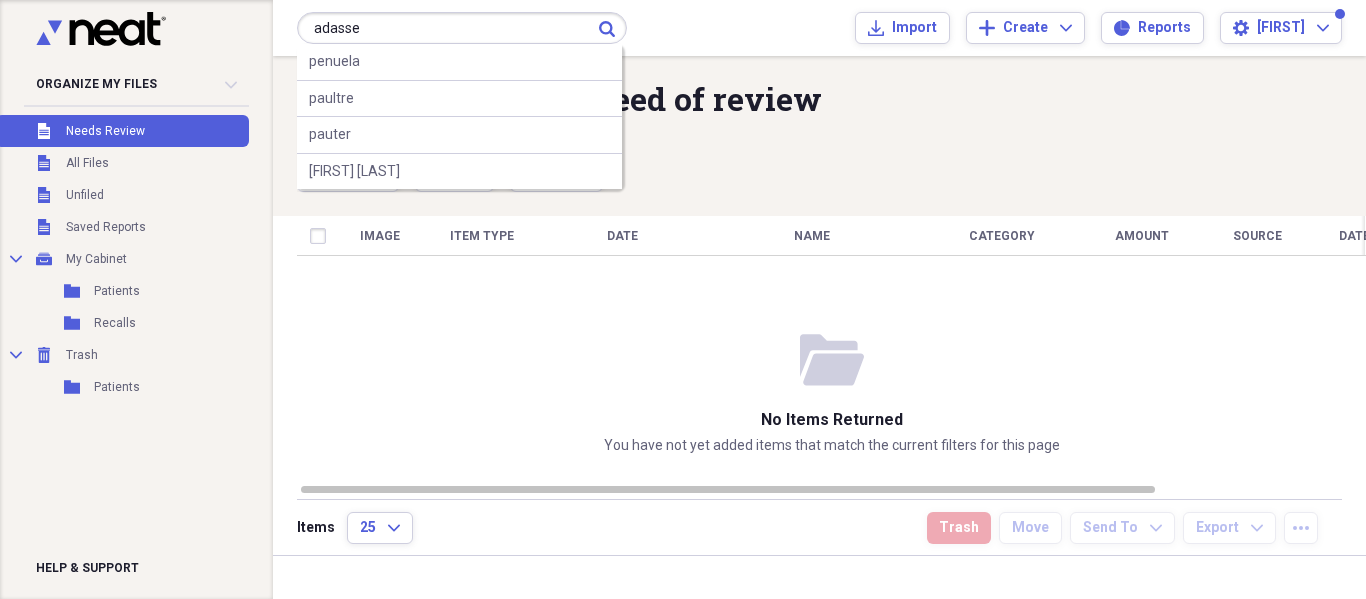 click on "adasse" at bounding box center [462, 28] 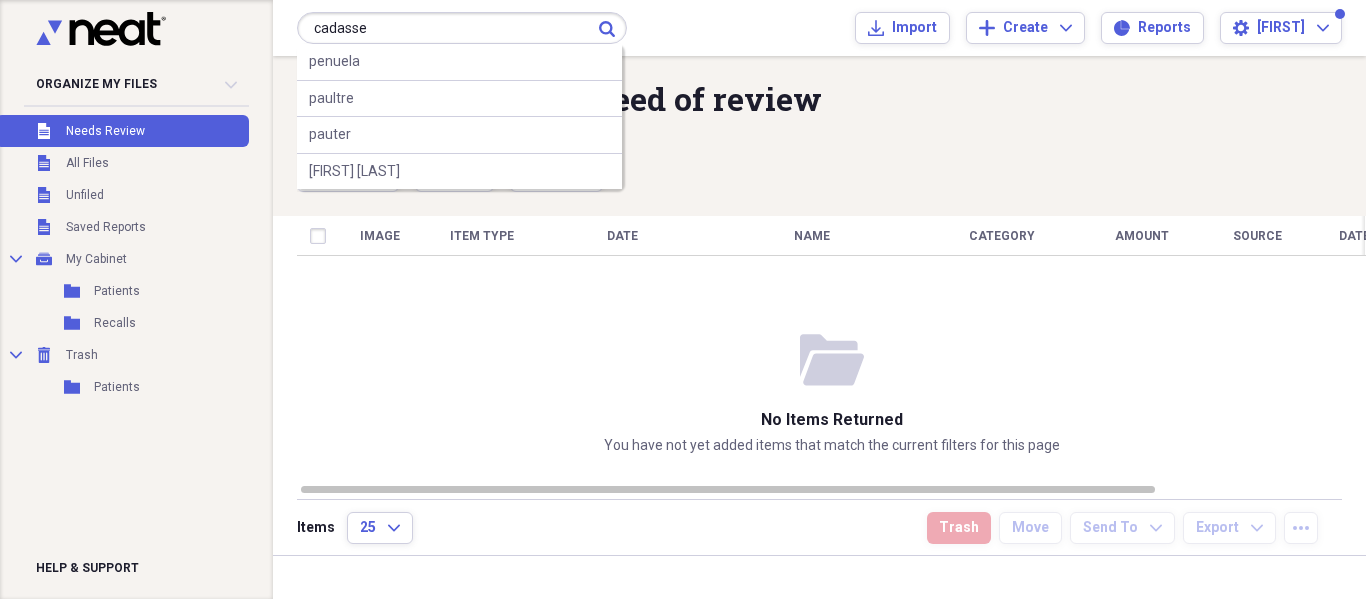 type on "cadasse" 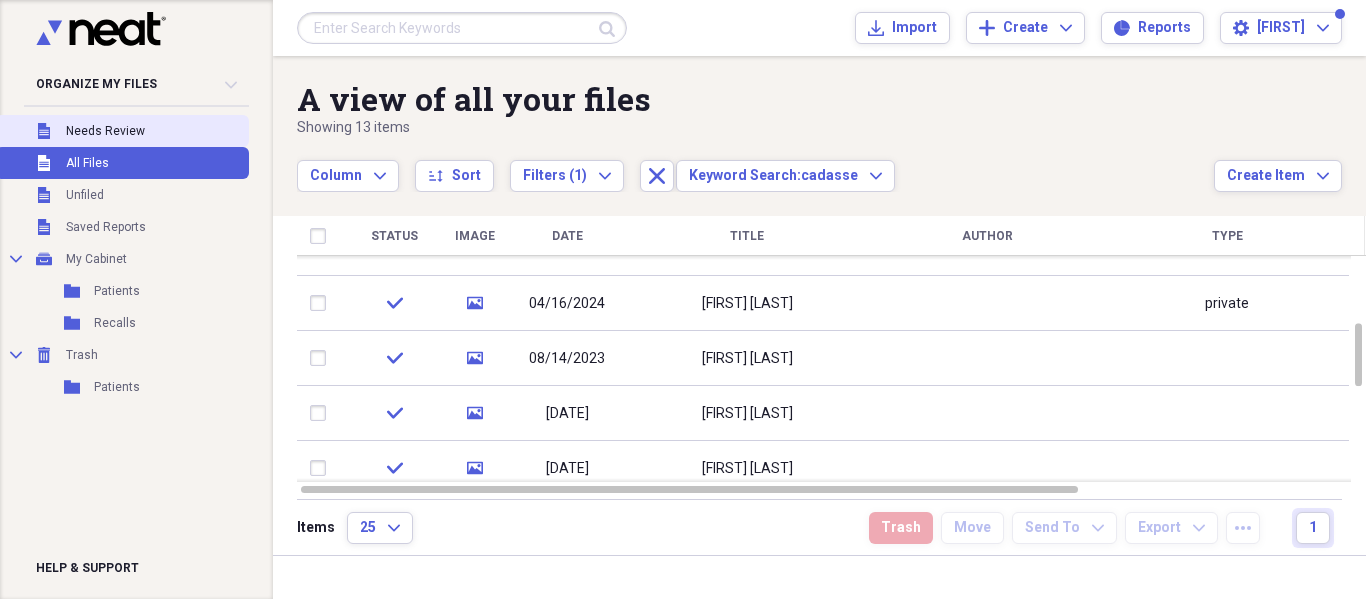 click on "Unfiled Needs Review" at bounding box center [122, 131] 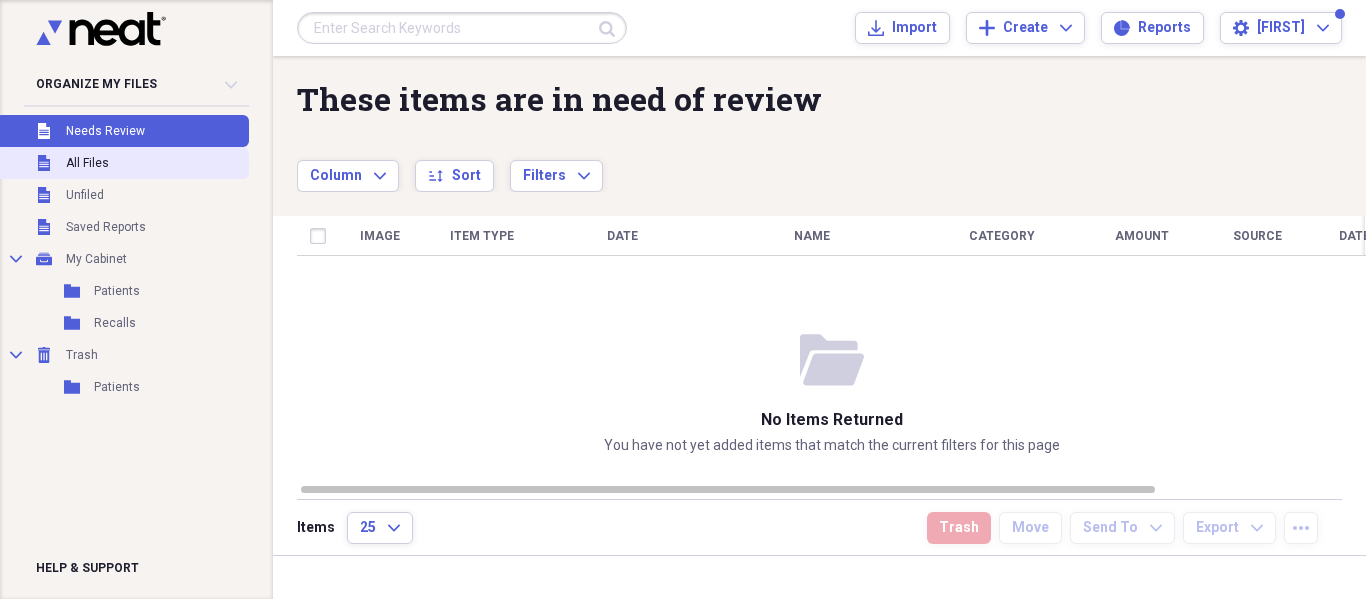 click on "Unfiled All Files" at bounding box center (122, 163) 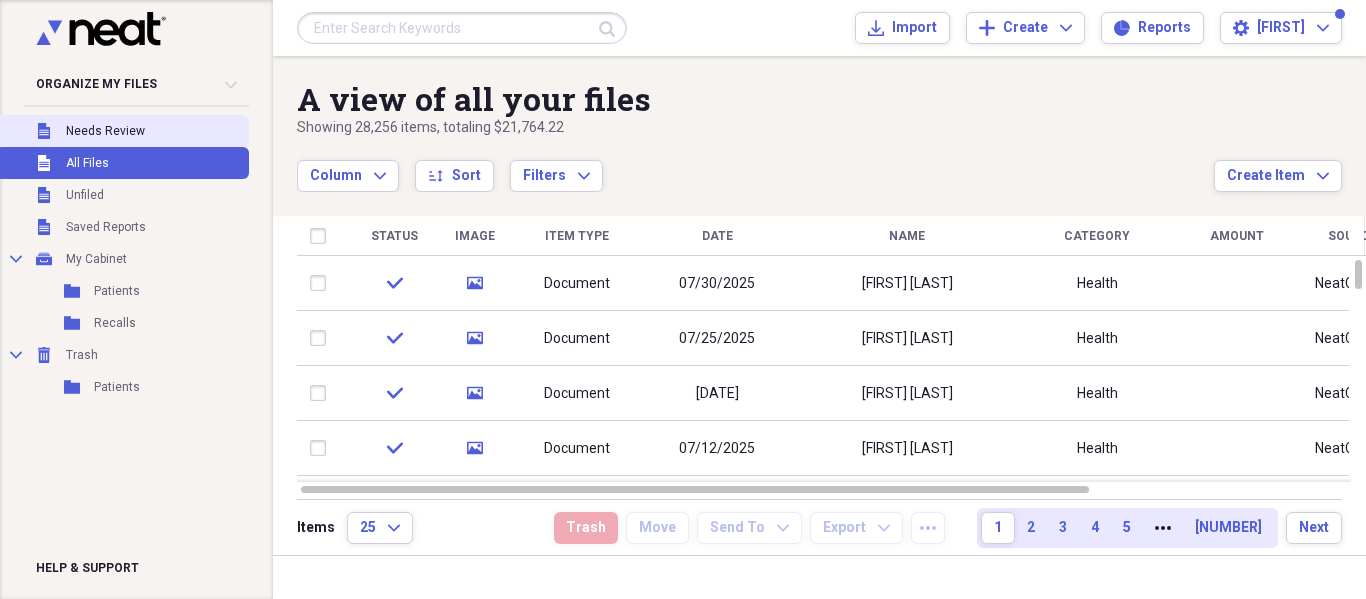 click on "Unfiled Needs Review" at bounding box center [122, 131] 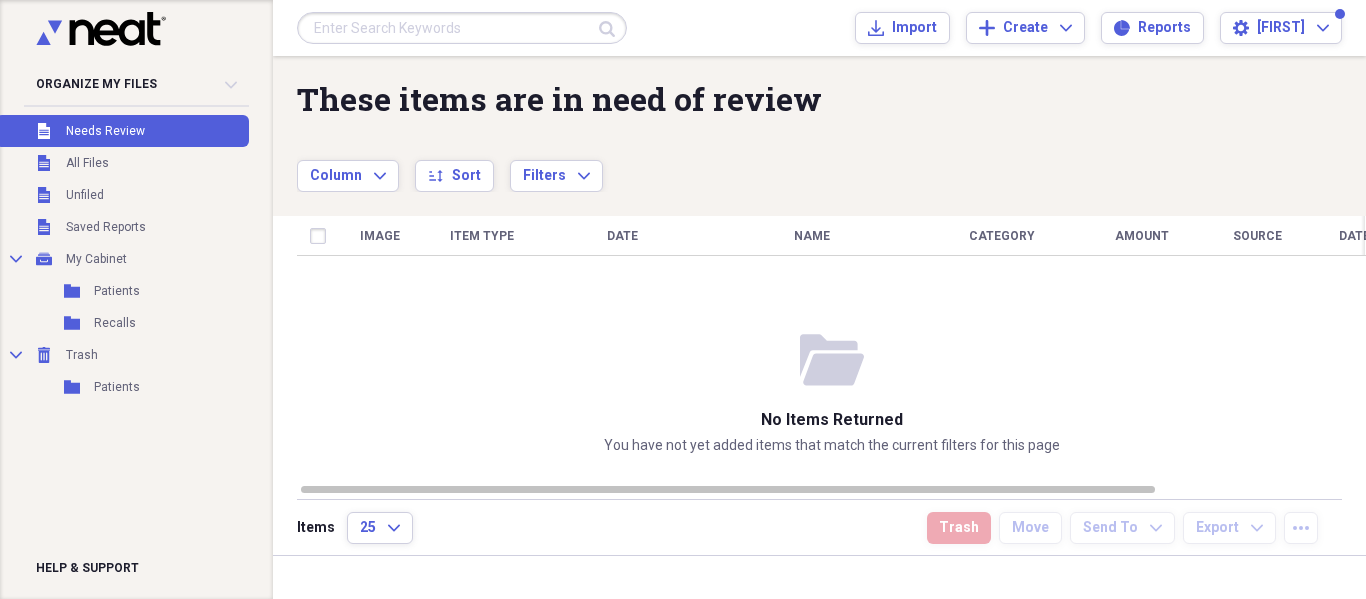 click on "These items are in need of review Showing 0 items Column Expand sort Sort Filters  Expand" at bounding box center [755, 136] 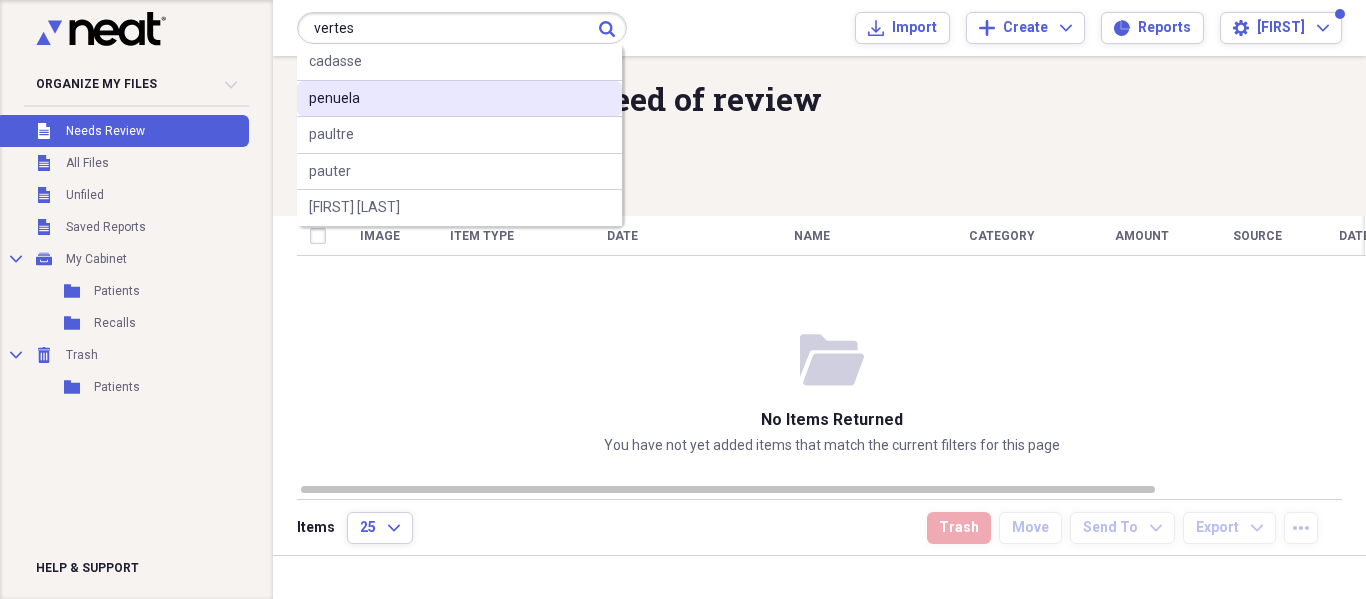 type on "vertes" 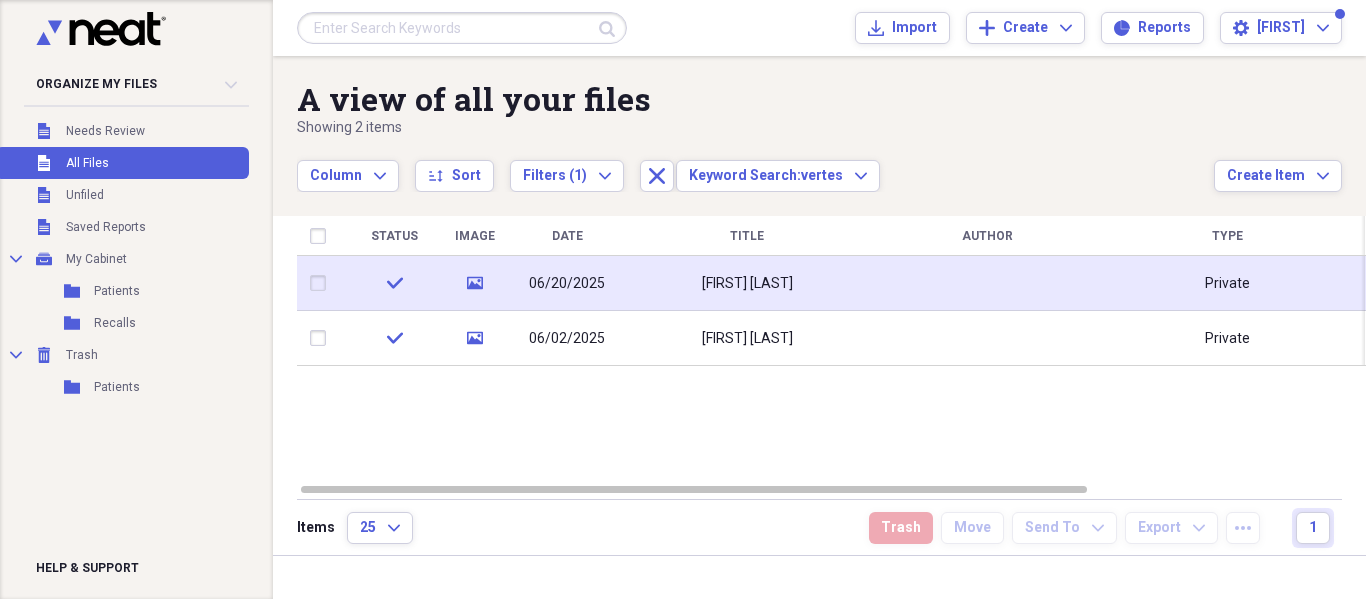 click on "Peter Vertes" at bounding box center (747, 283) 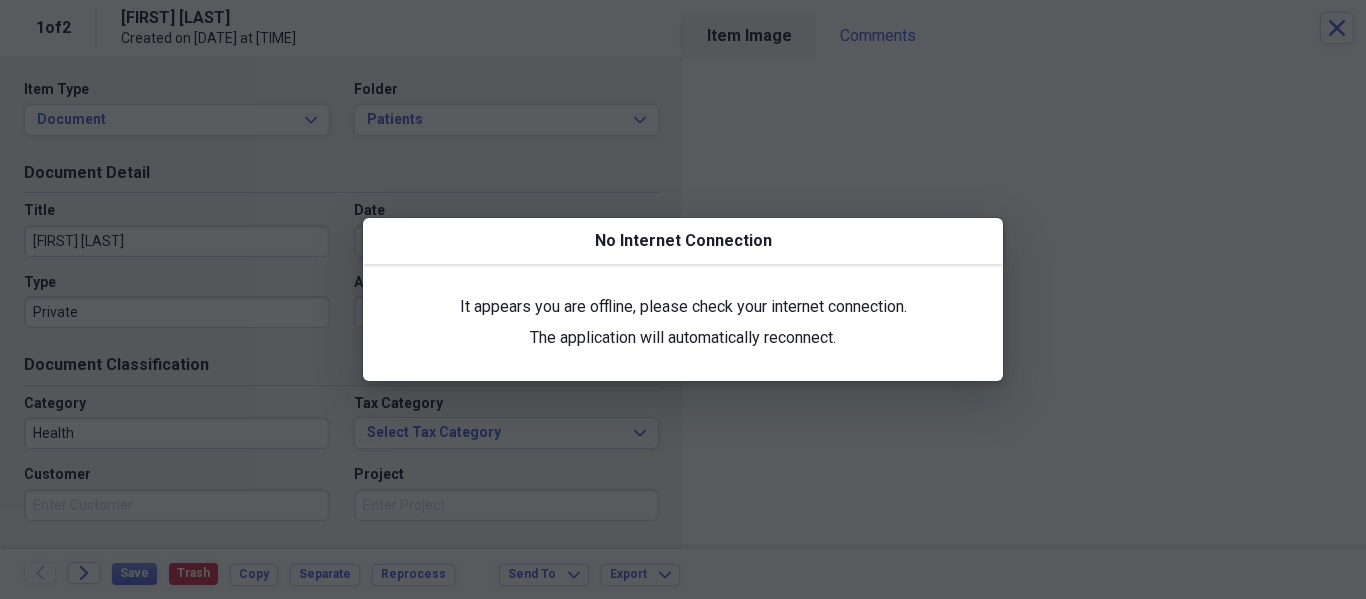click at bounding box center [683, 299] 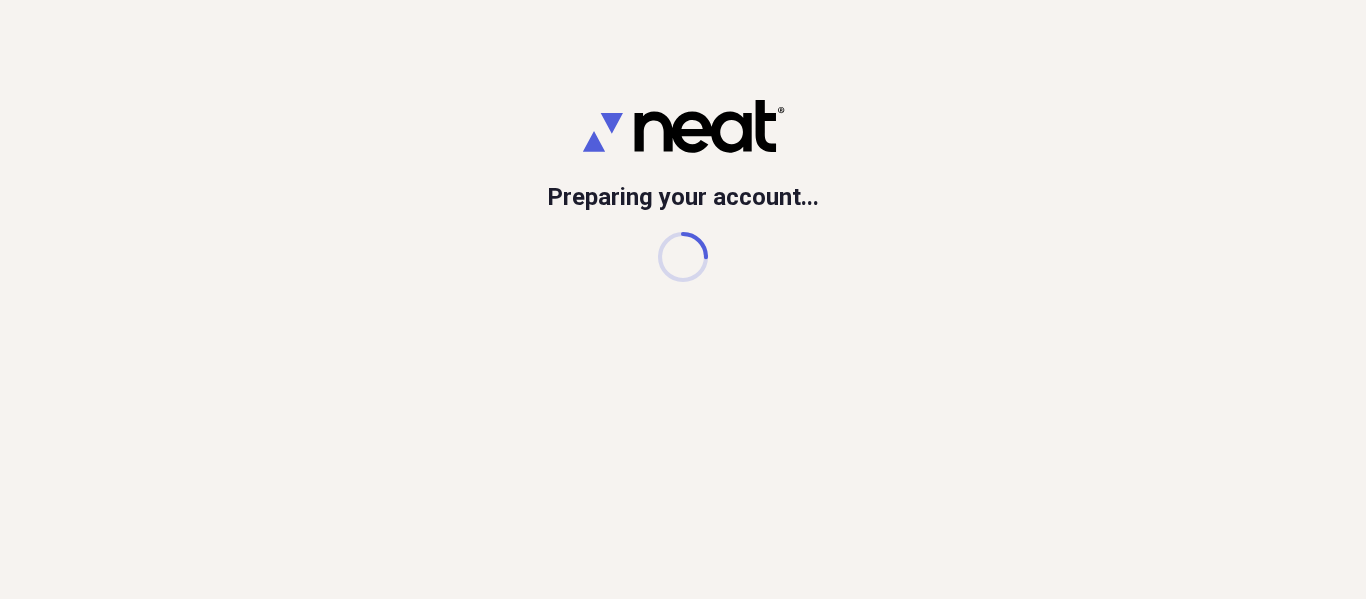 scroll, scrollTop: 0, scrollLeft: 0, axis: both 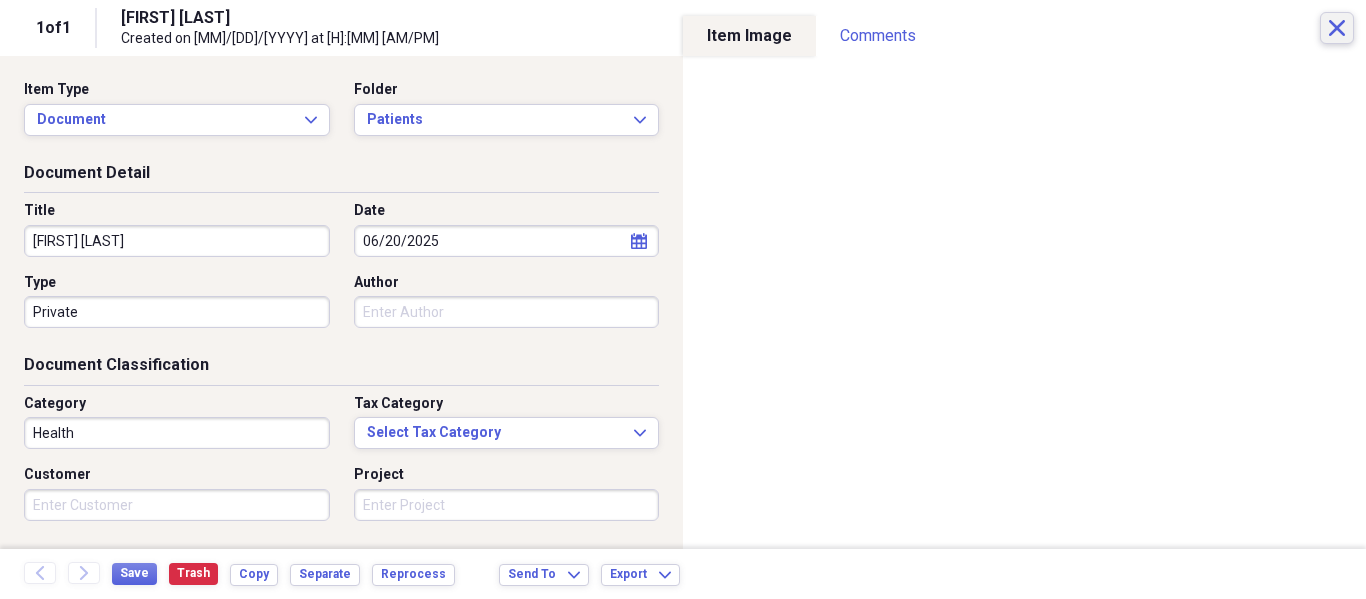 click on "Close" at bounding box center [1337, 28] 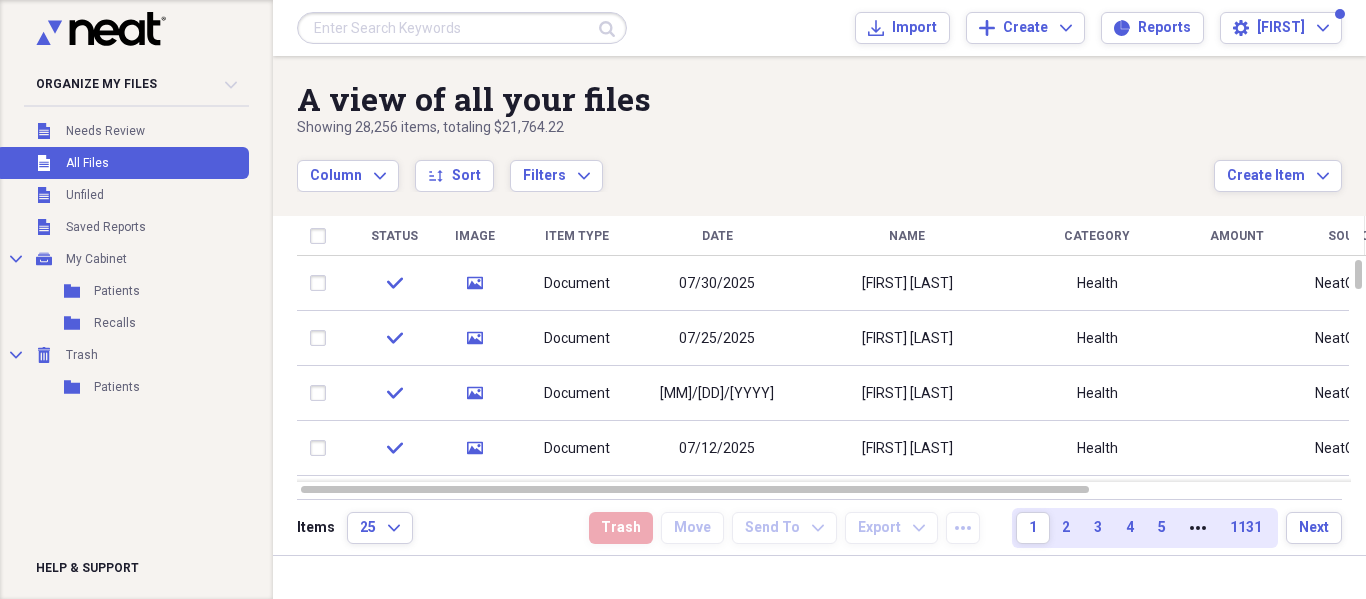 click at bounding box center [462, 28] 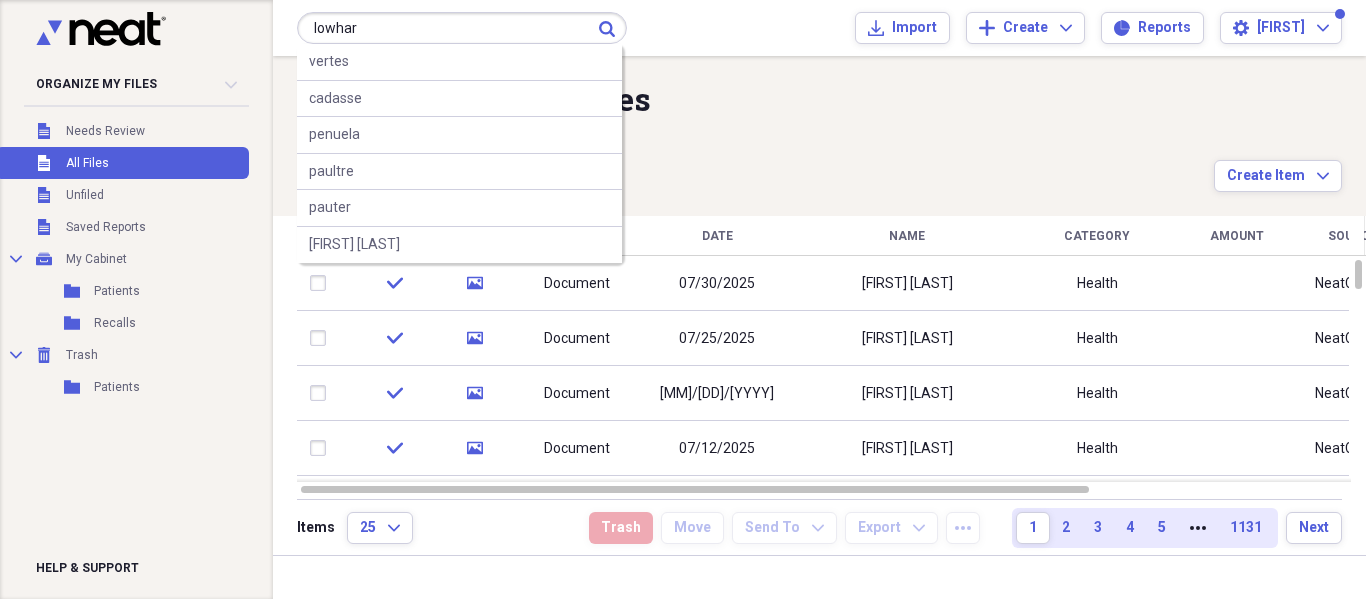 type on "lowhar" 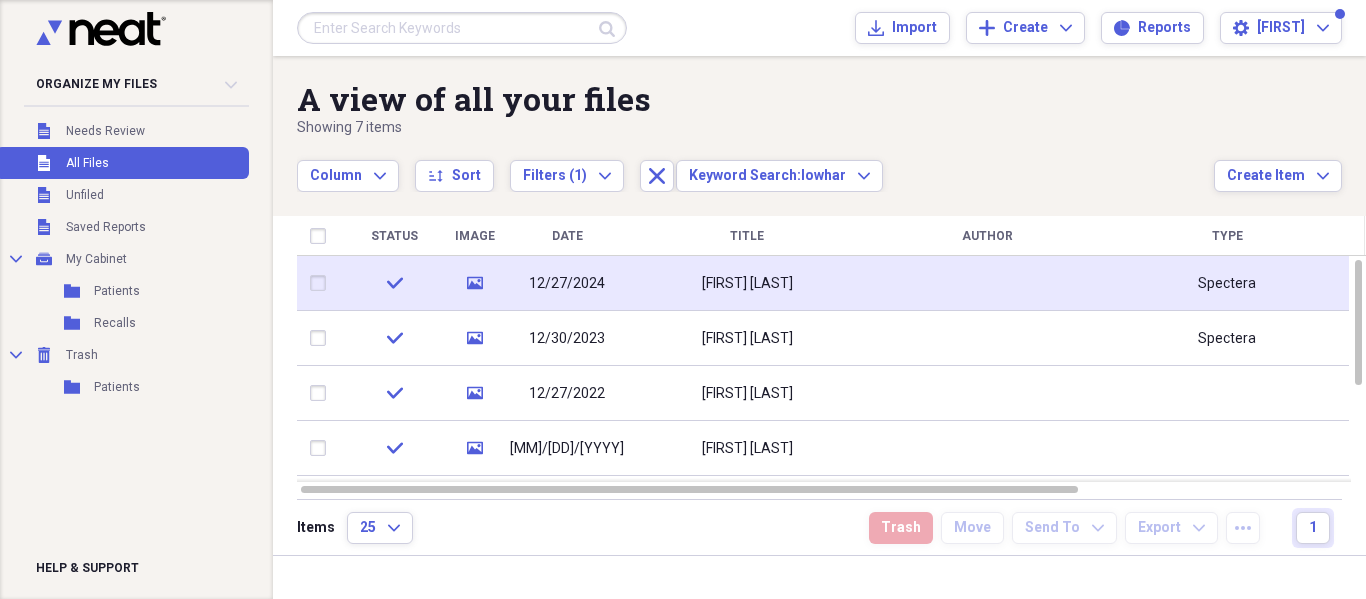 click at bounding box center [987, 283] 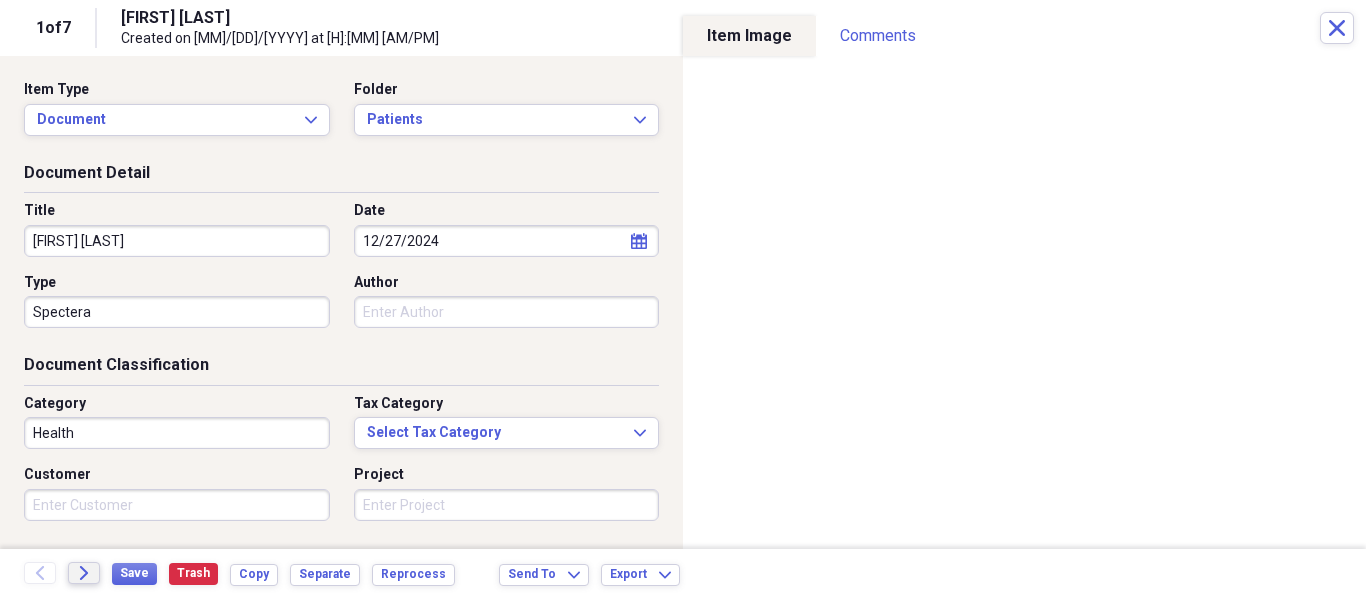 click on "Forward" 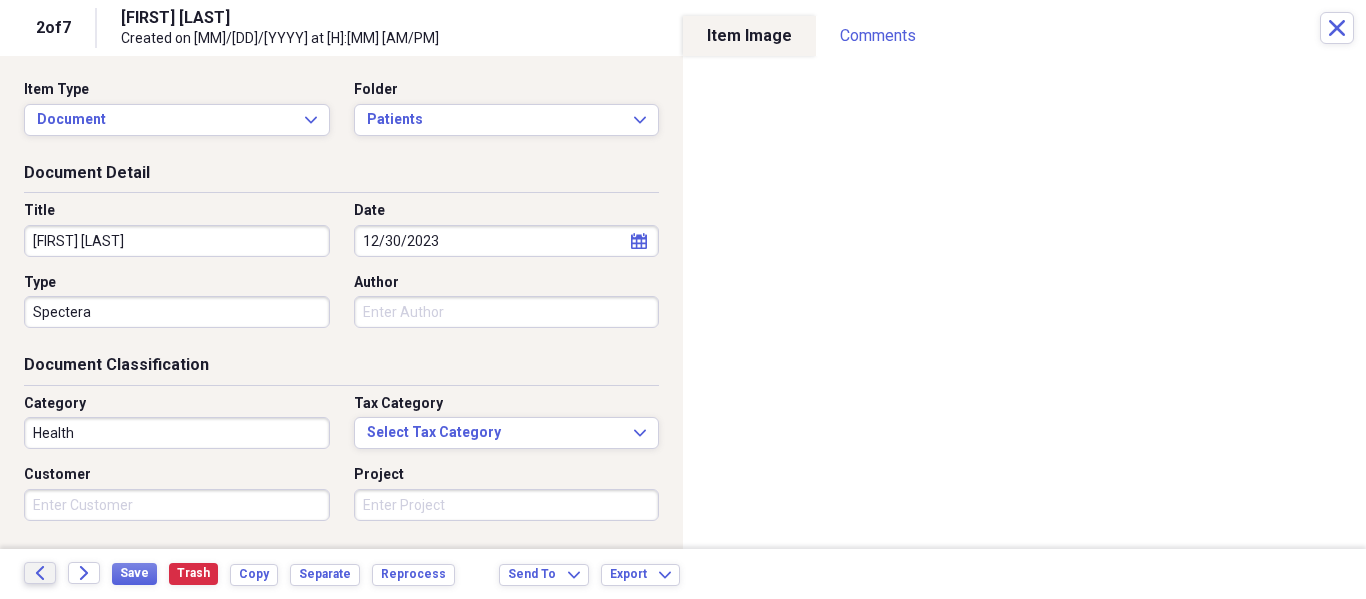 click on "Back" 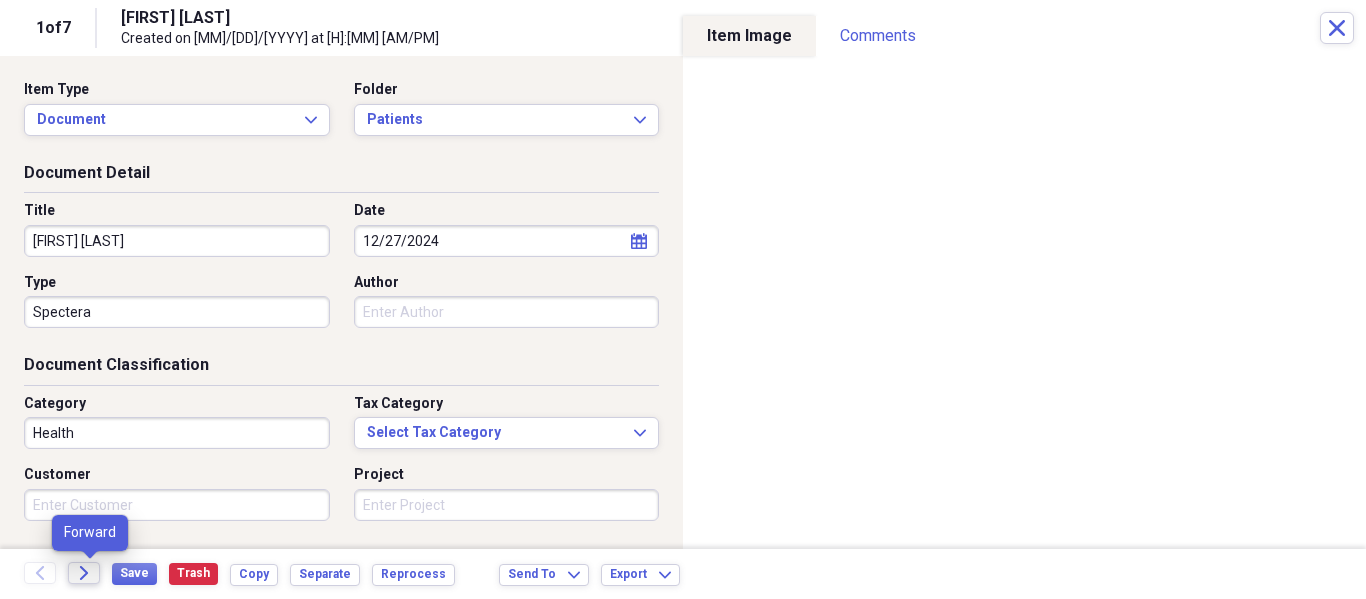 click on "Forward" at bounding box center (84, 573) 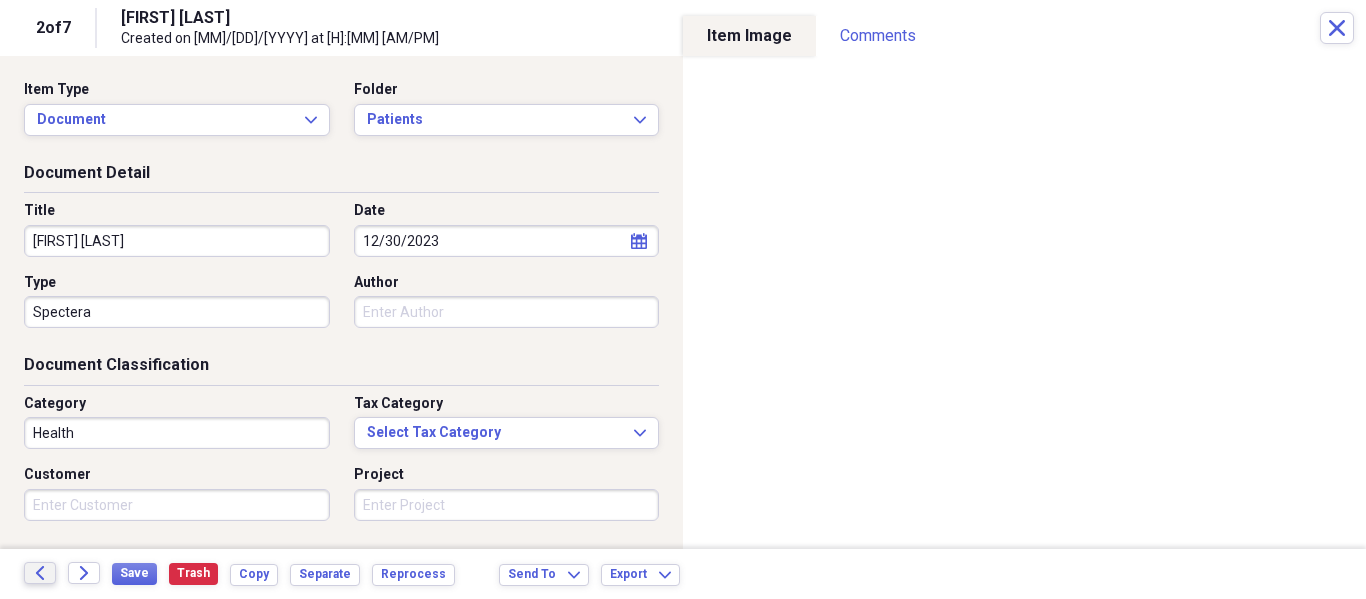 click on "Back" 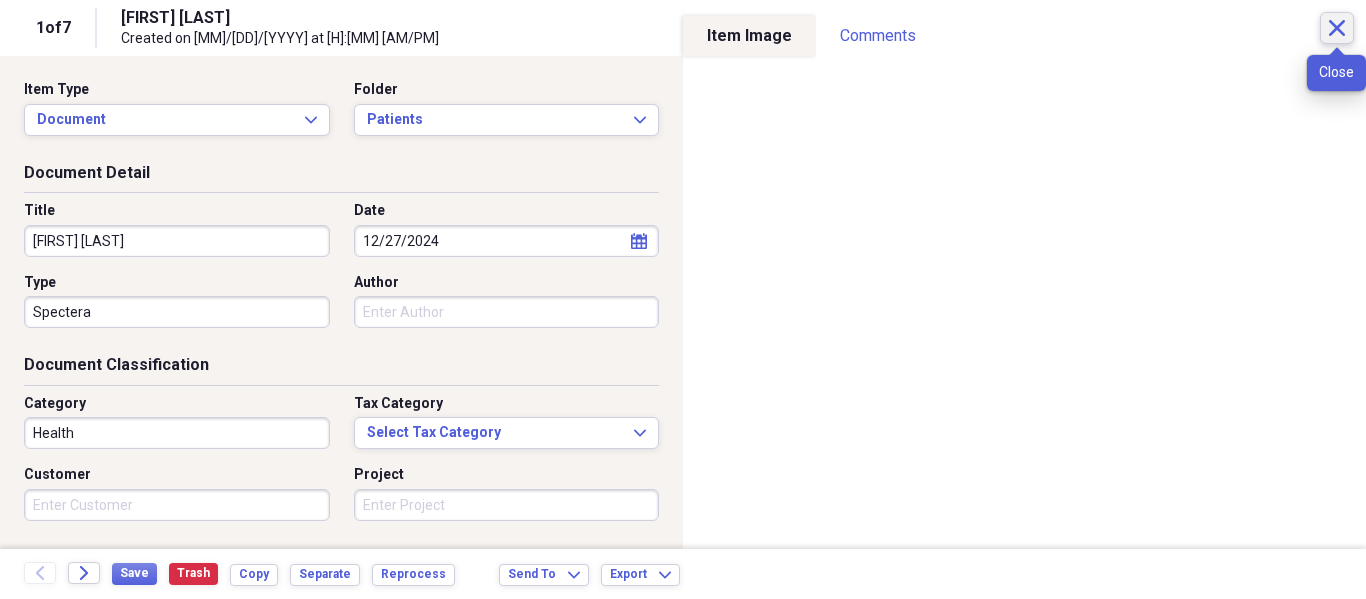 click on "Close" 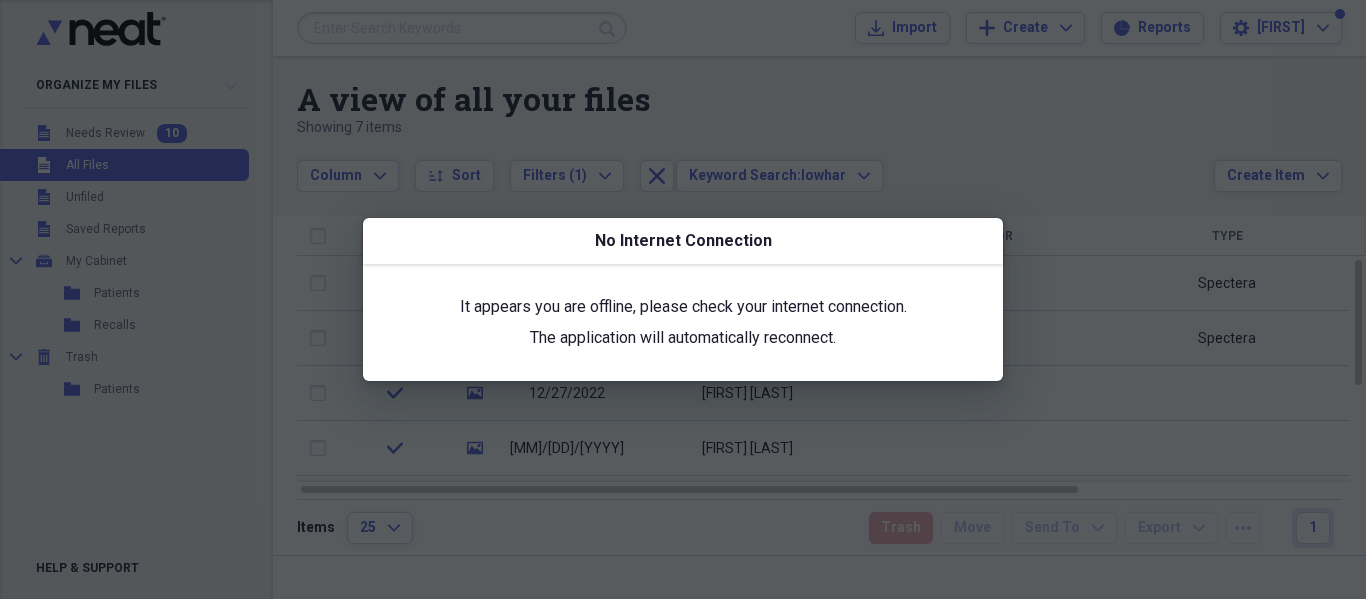 click at bounding box center (683, 299) 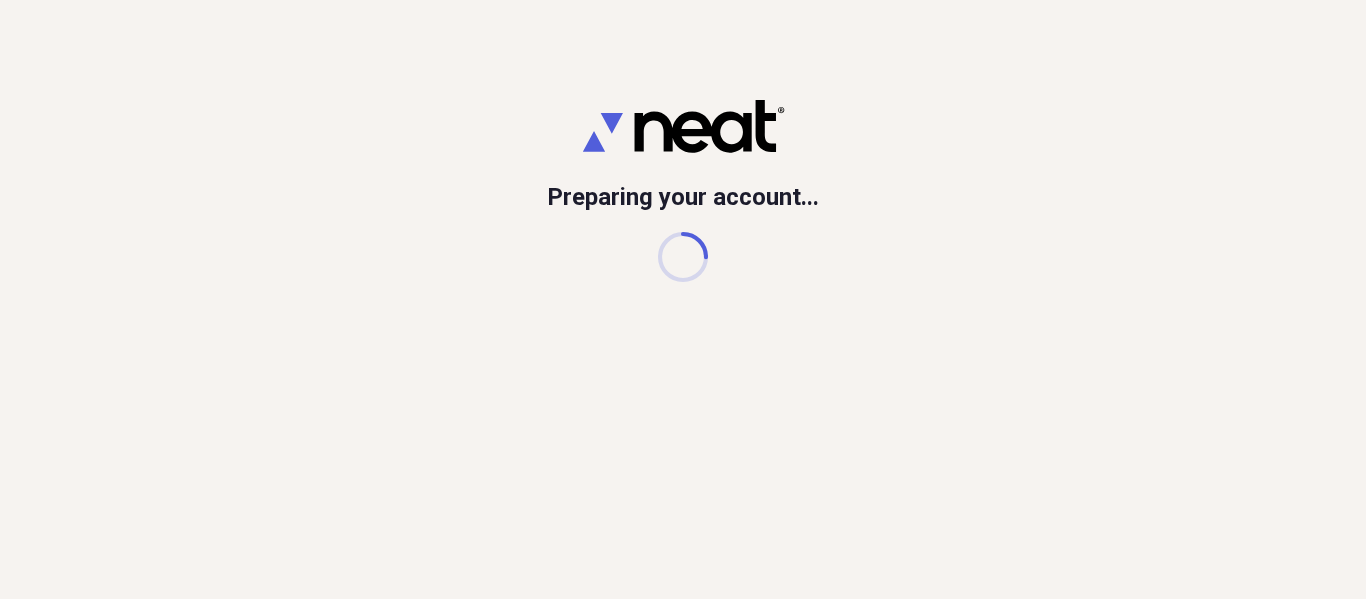 scroll, scrollTop: 0, scrollLeft: 0, axis: both 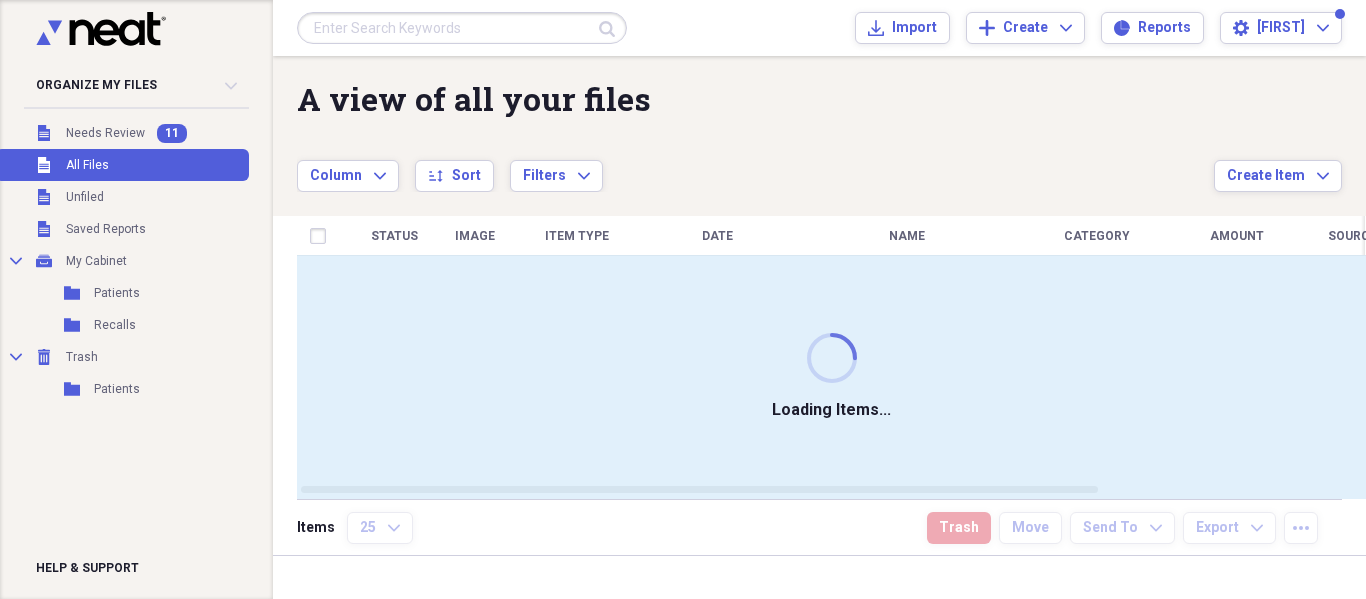 click at bounding box center (462, 28) 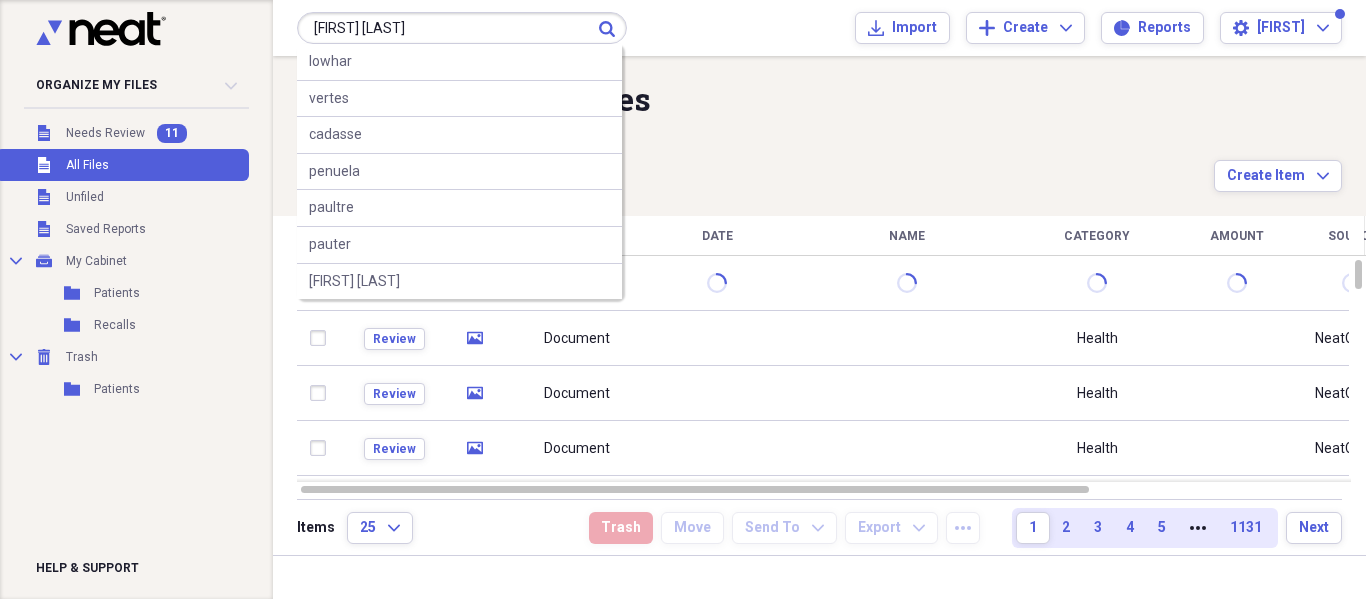 type on "[FIRST] [LAST]" 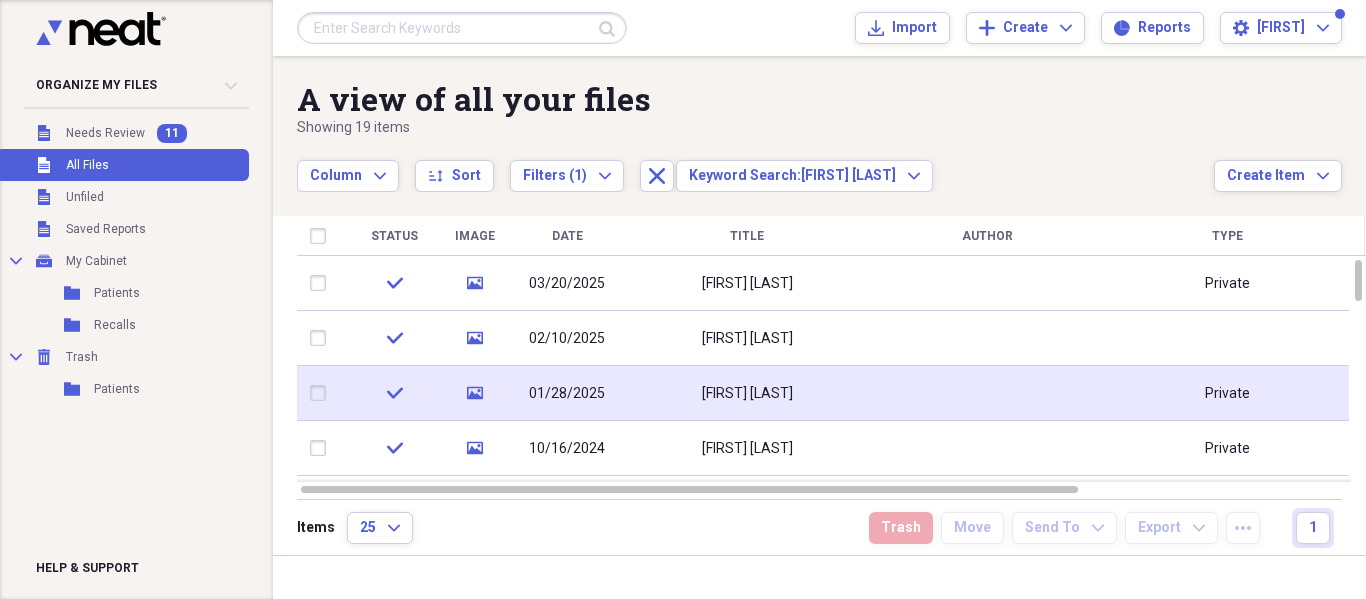 click on "[FIRST] [LAST]" at bounding box center (747, 393) 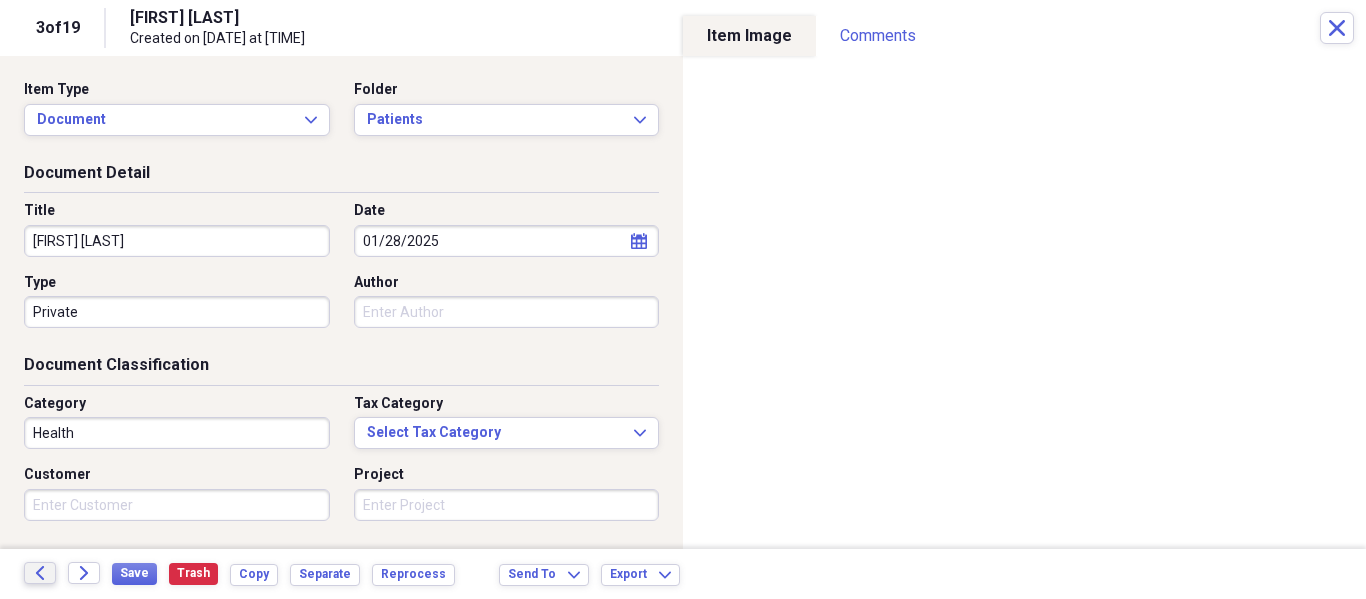 click on "Back" at bounding box center (40, 573) 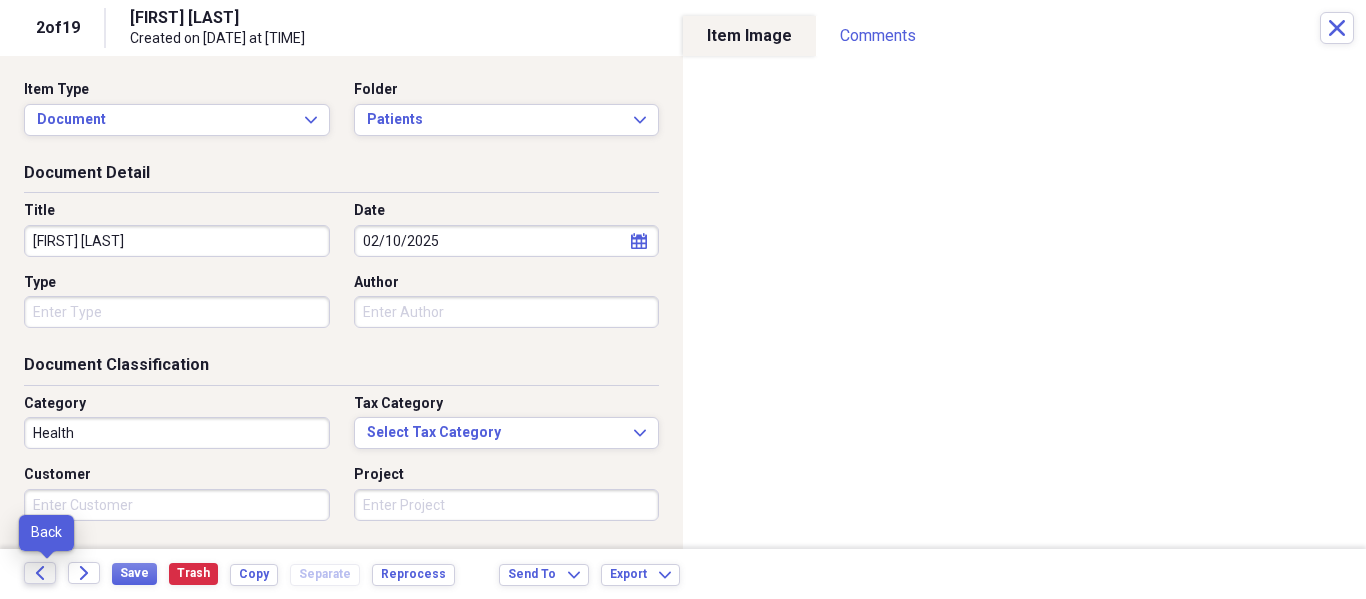 click on "Back" at bounding box center (40, 573) 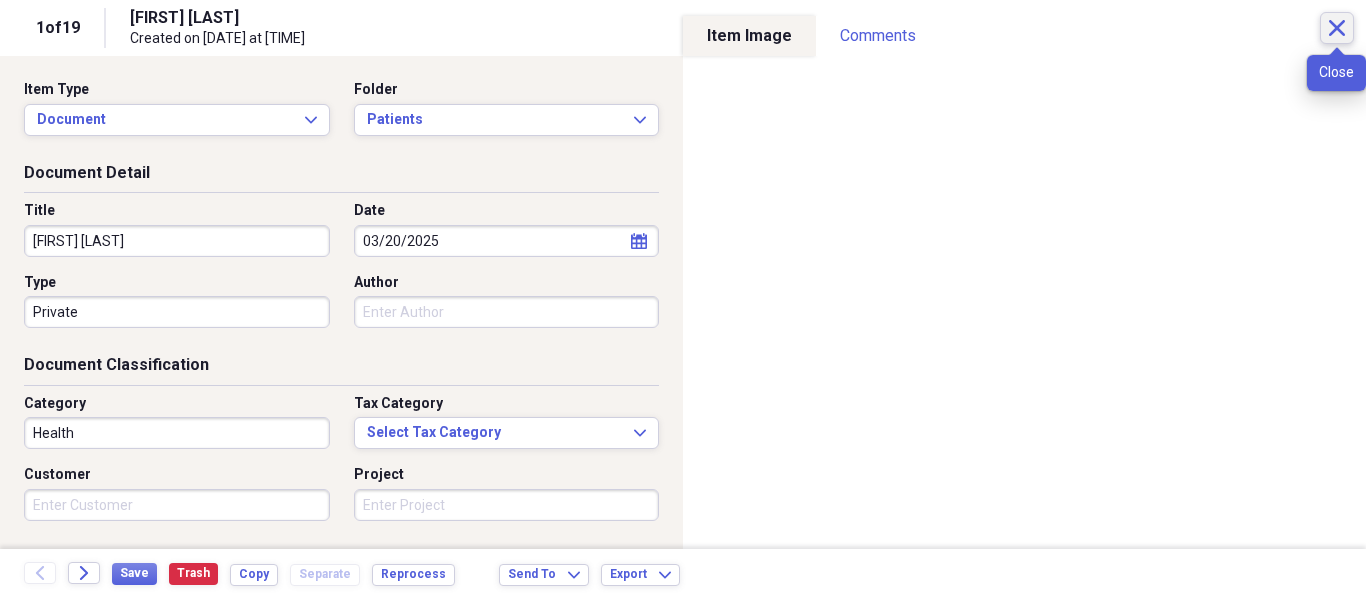 click 